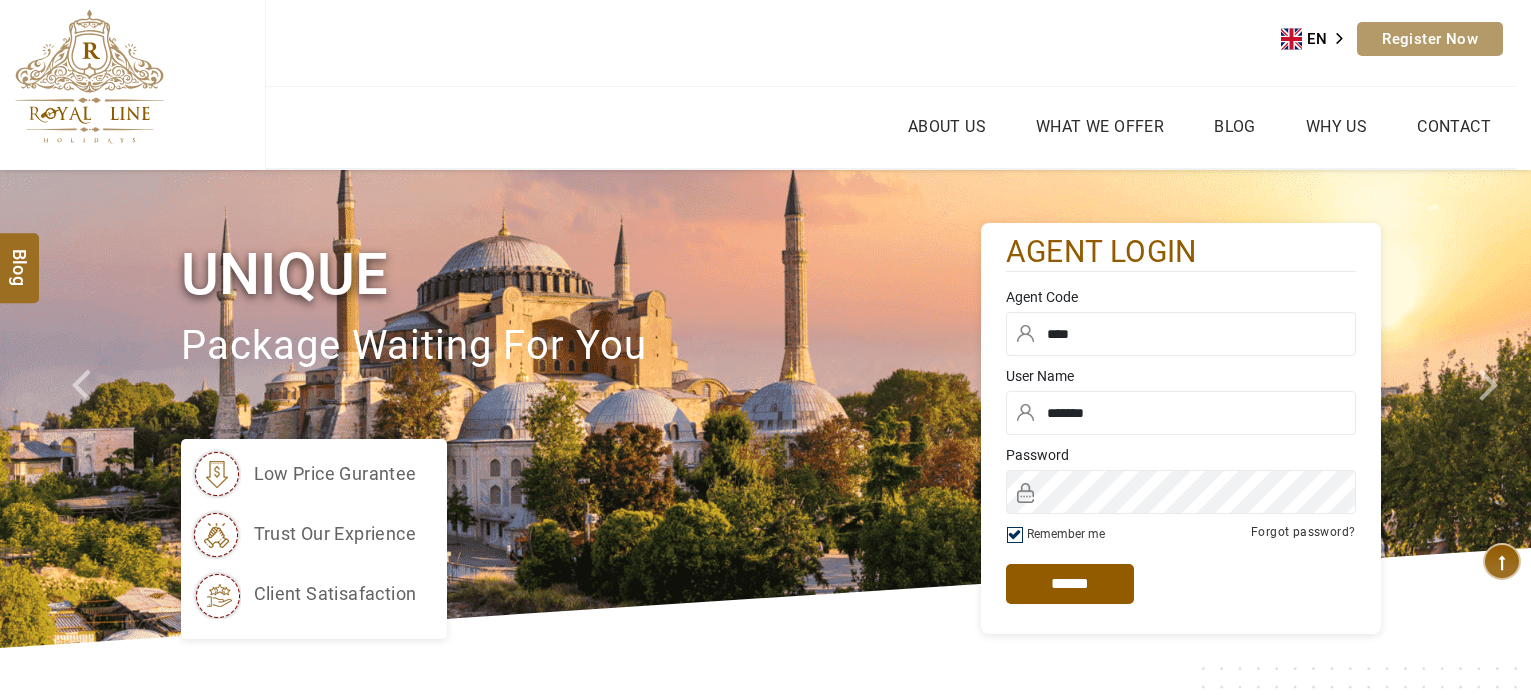 scroll, scrollTop: 0, scrollLeft: 0, axis: both 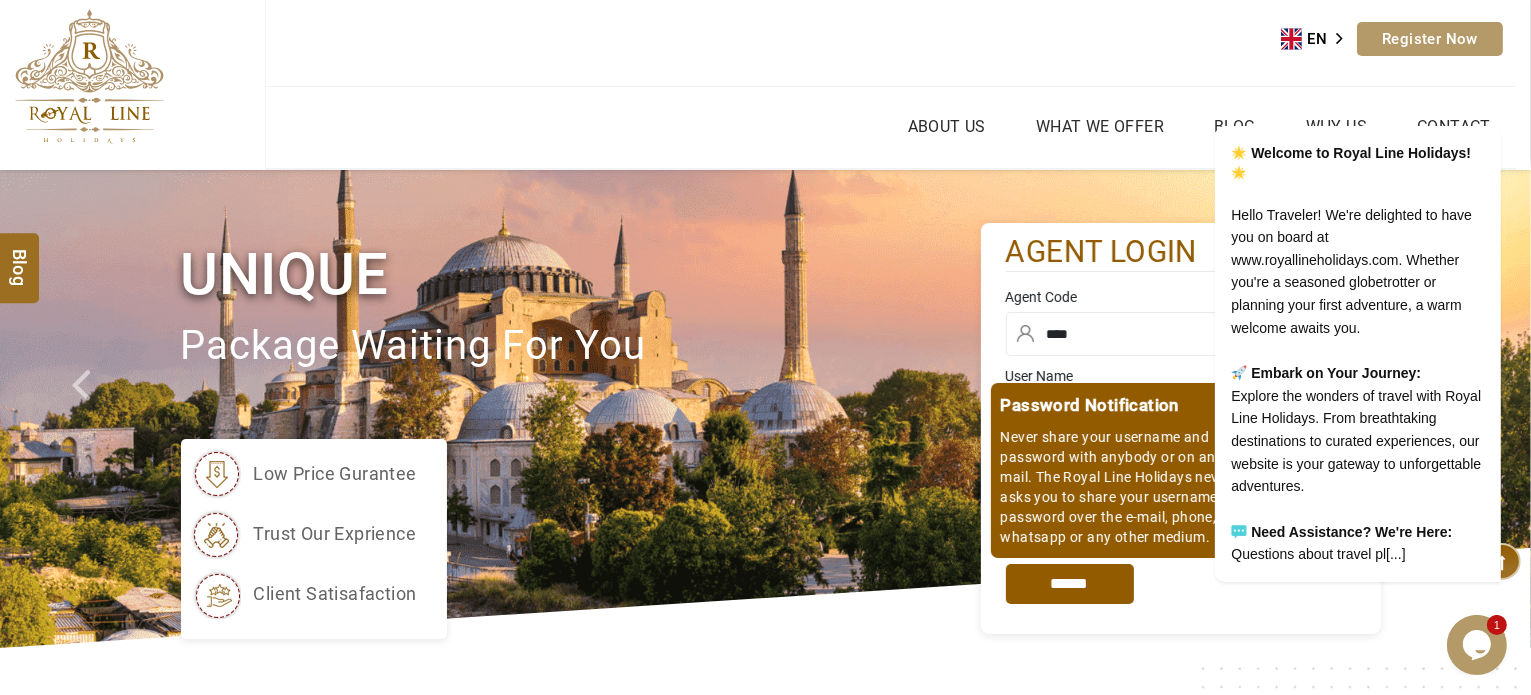 click on "*****" at bounding box center [1070, 584] 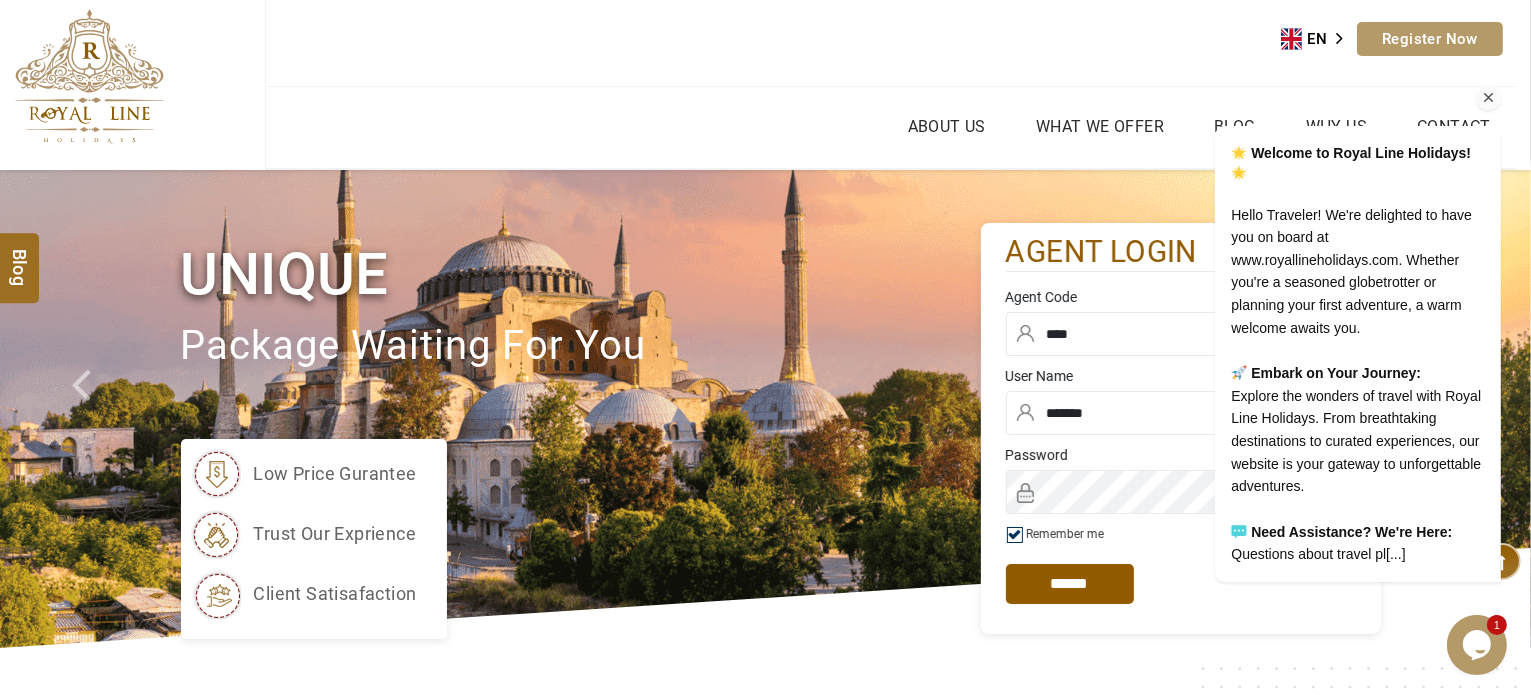 click at bounding box center [1488, 98] 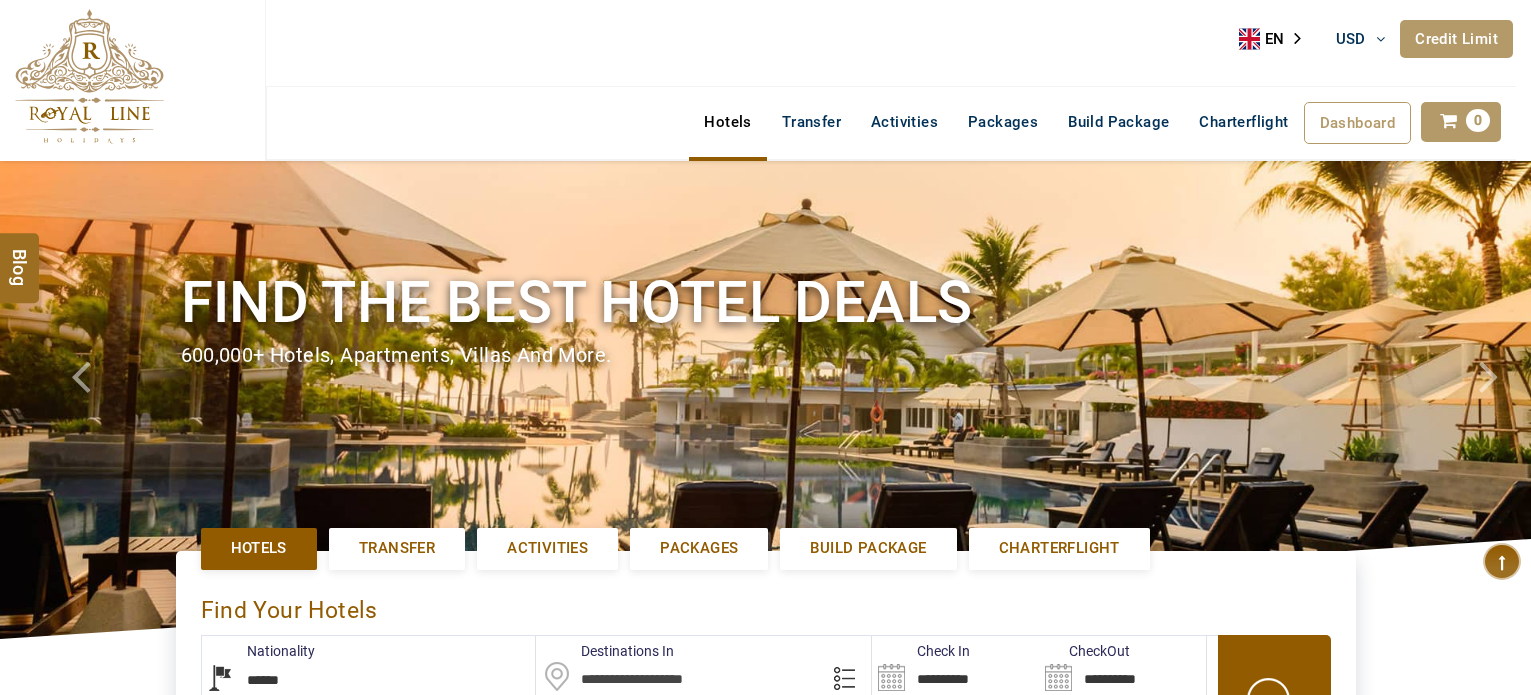 select on "******" 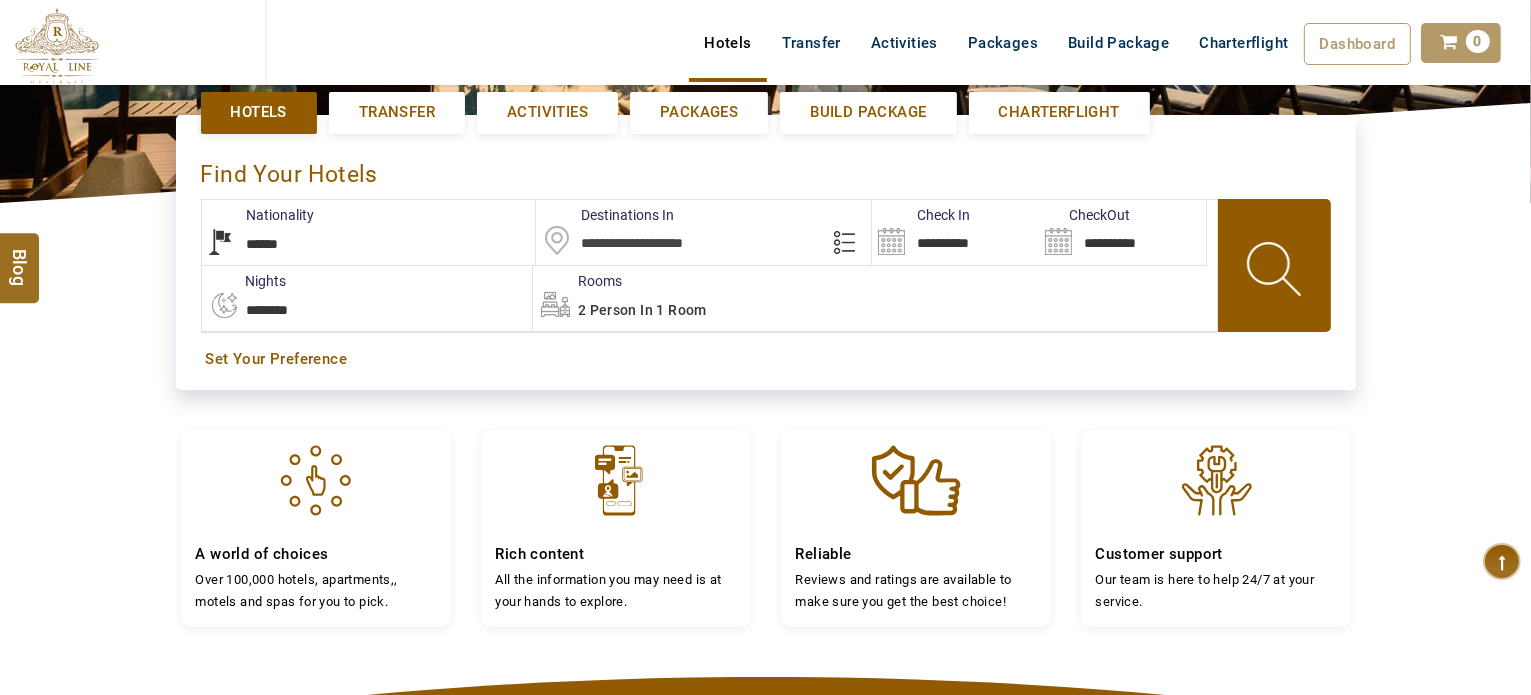 scroll, scrollTop: 439, scrollLeft: 0, axis: vertical 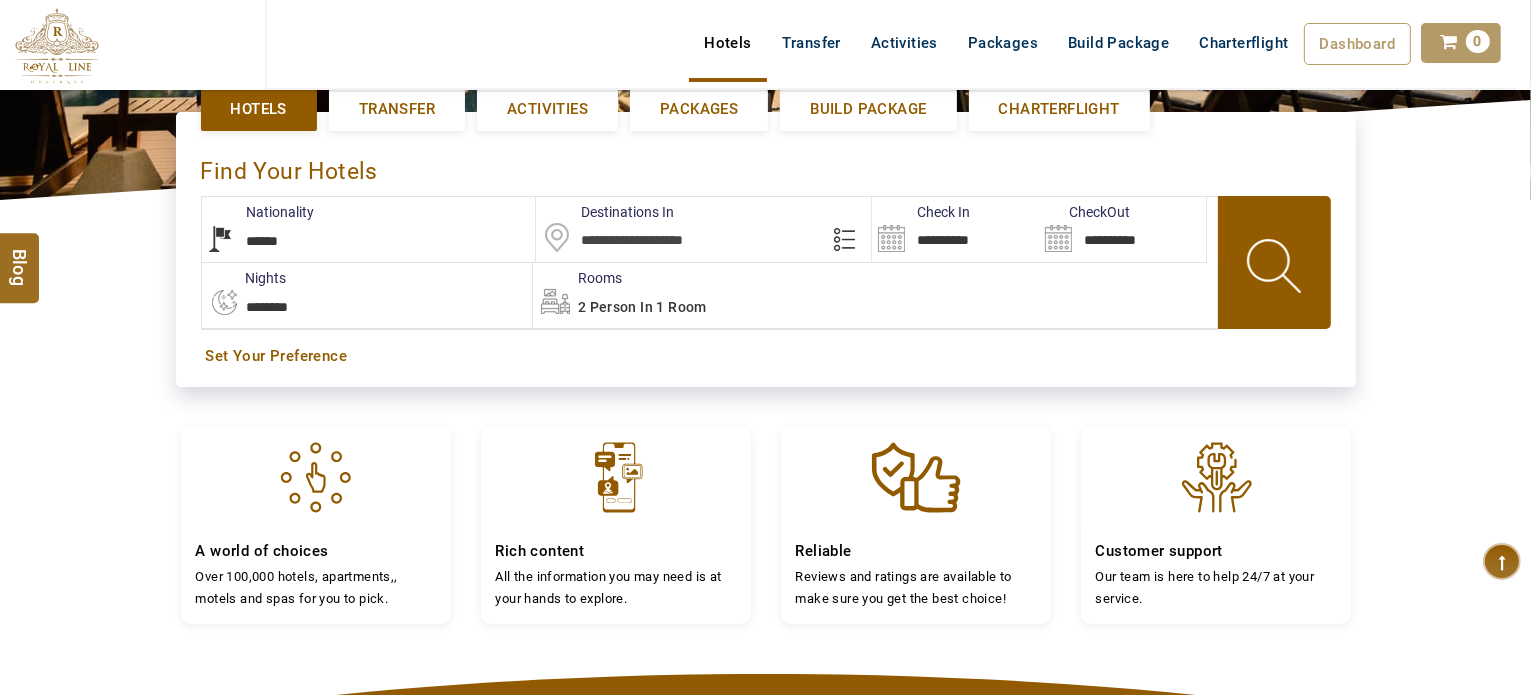 click on "**********" at bounding box center (369, 229) 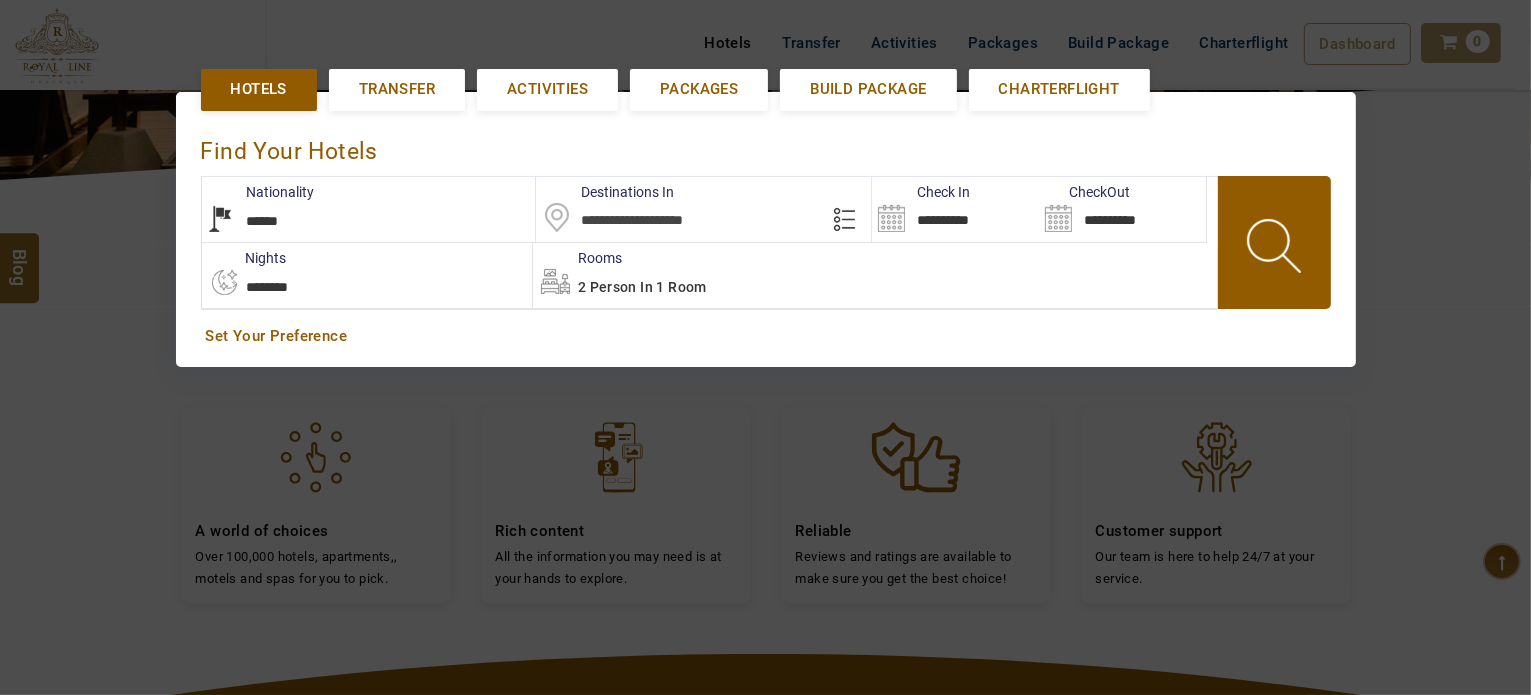 scroll, scrollTop: 460, scrollLeft: 0, axis: vertical 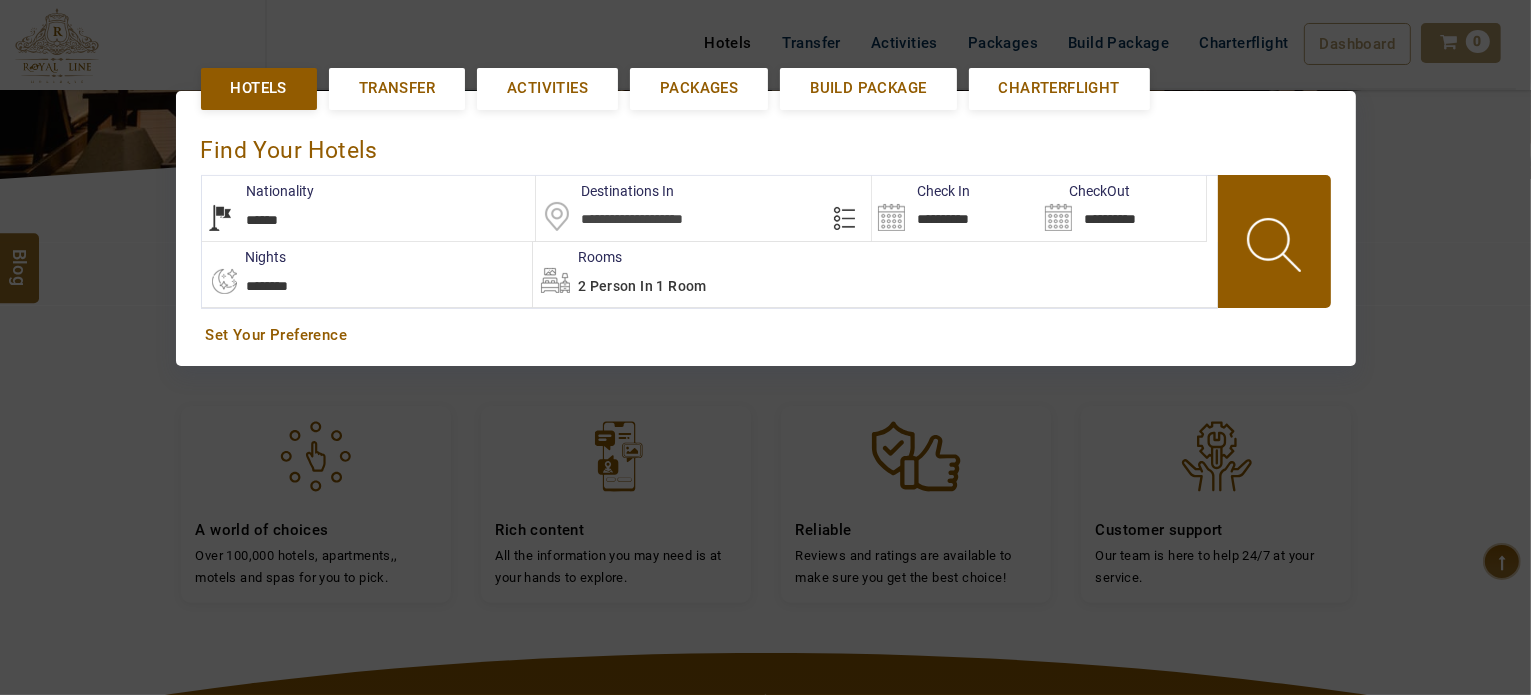 click on "**********" at bounding box center (369, 208) 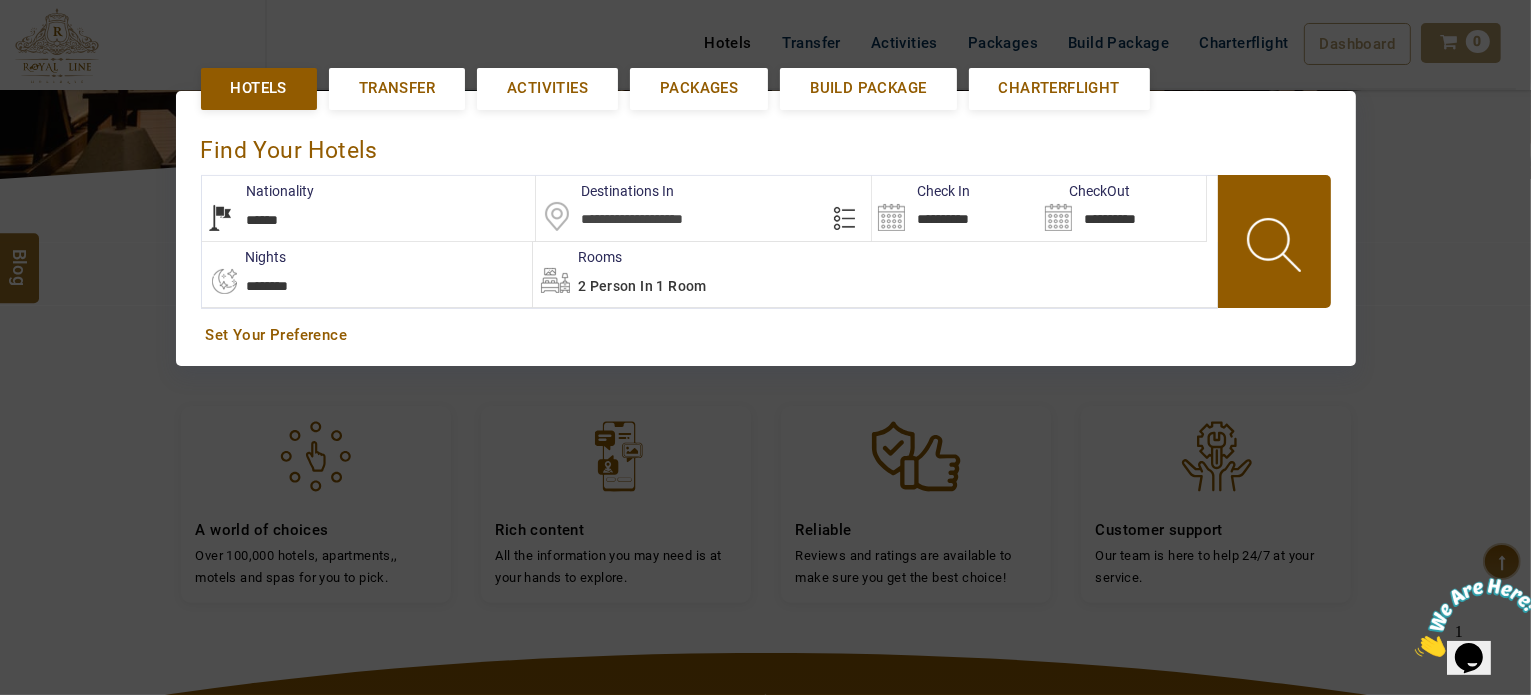 scroll, scrollTop: 0, scrollLeft: 0, axis: both 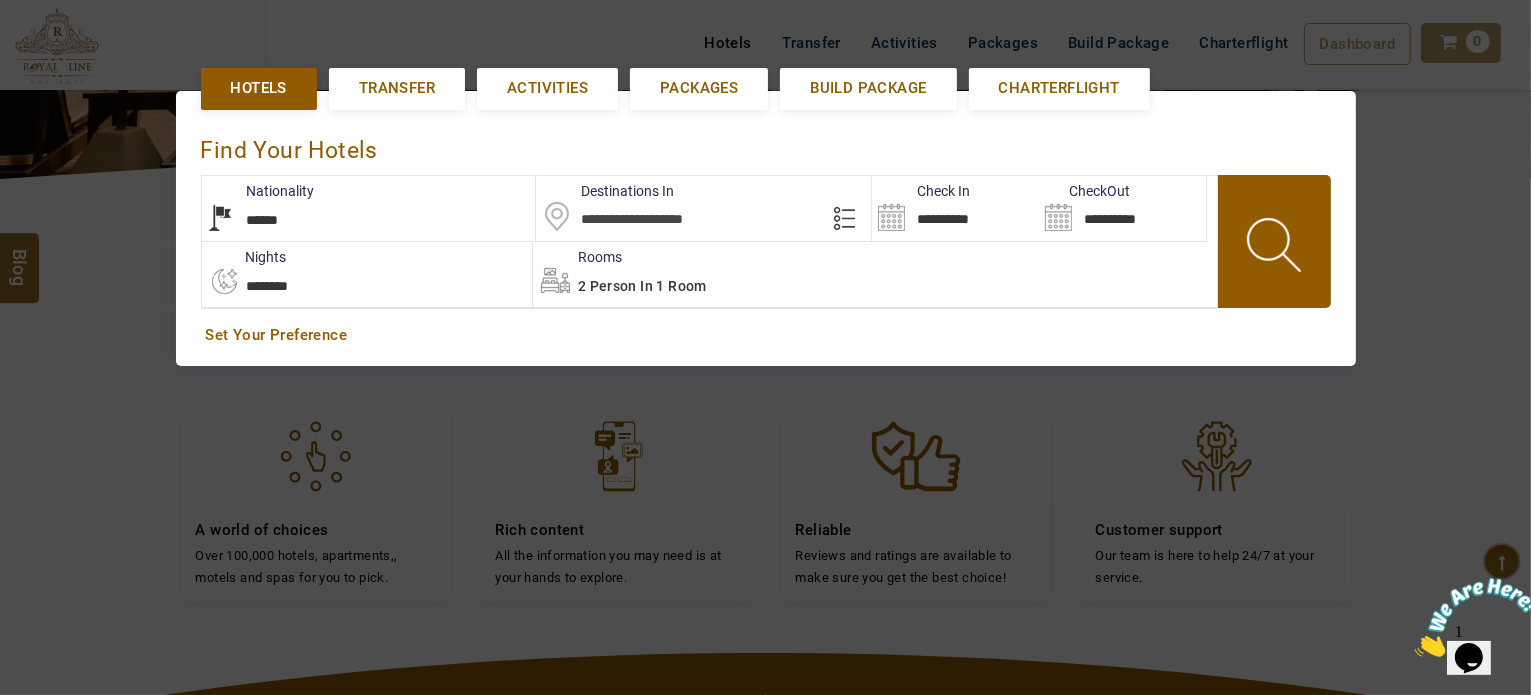 click at bounding box center [703, 208] 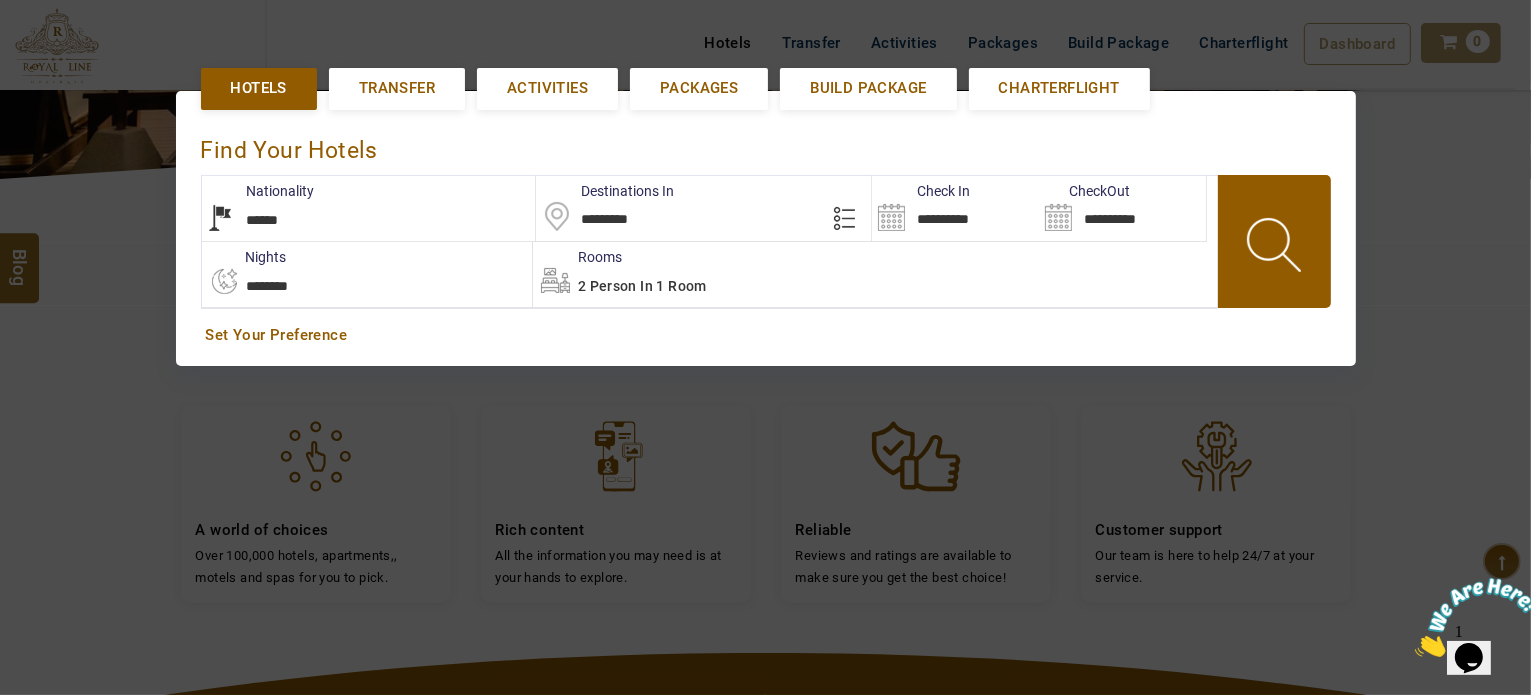 drag, startPoint x: 673, startPoint y: 219, endPoint x: 658, endPoint y: 317, distance: 99.14131 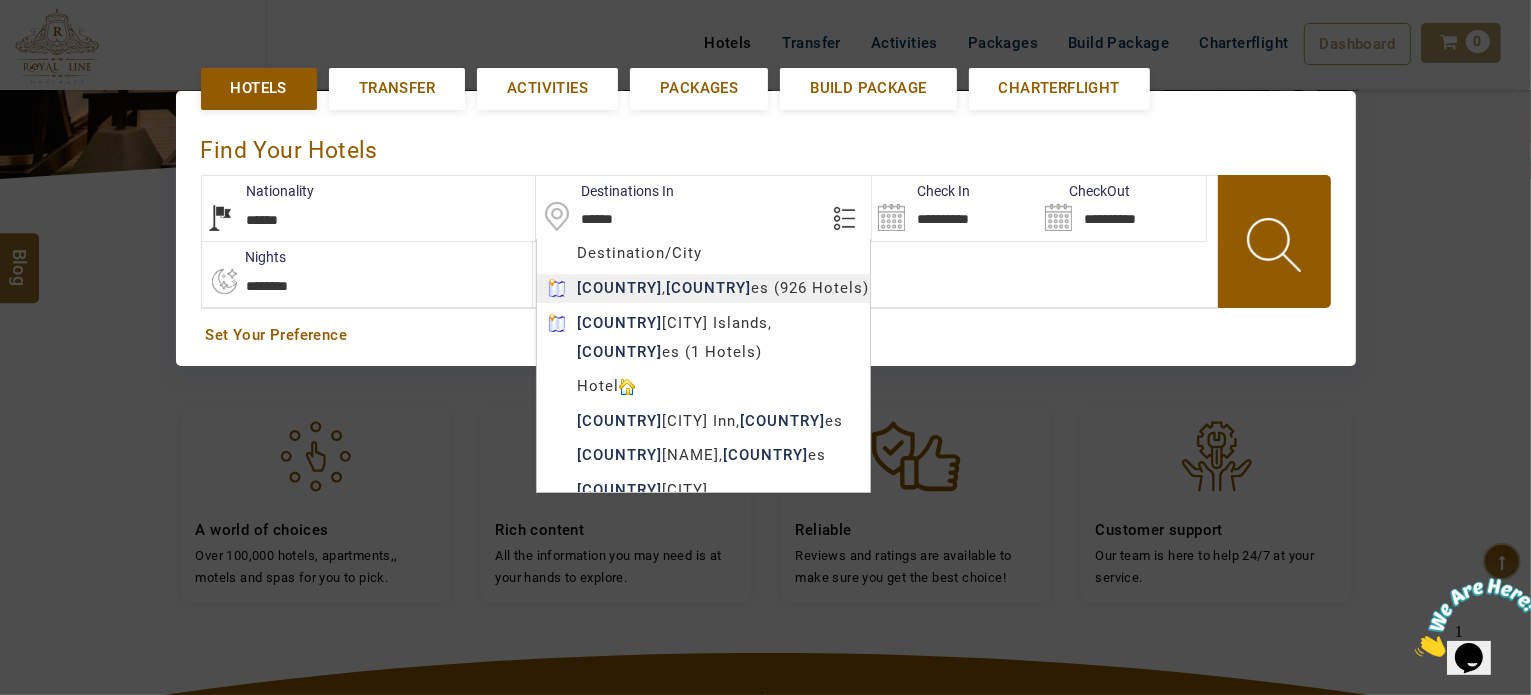 type on "********" 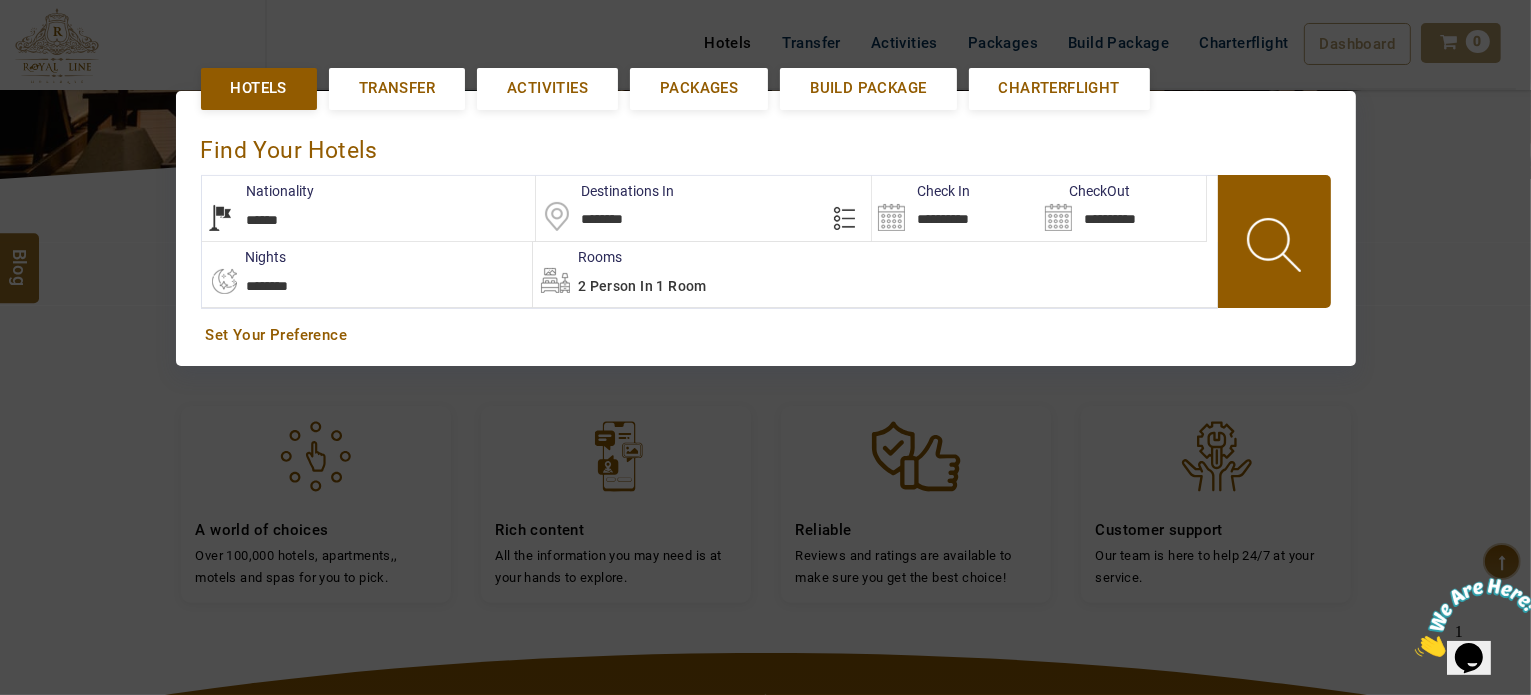 click on "M TRAVEL USD AED  AED EUR  € USD  $ INR  ₹ THB  ฿ IDR  Rp BHD  BHD TRY  ₺ Credit Limit EN HE AR ES PT ZH Helpline
+[COUNTRY_CODE] [PHONE_NUMBER] Register Now +[COUNTRY_CODE] [PHONE_NUMBER] info@[DOMAIN] About Us What we Offer Blog Why Us Contact Hotels  Transfer Activities Packages Build Package Charterflight Dashboard My Profile My Booking My Reports My Quotation Sign Out 0 Points Redeem Now To Redeem 21924 Points Future Points  898   Points Credit Limit Credit Limit USD 10000.00 70% Complete Used USD 4092.35 Available USD 5907.65 Setting  Looks like you haven't added anything to your cart yet Countinue Shopping ****** Please Wait.. Blog demo
Remember me Forgot
password? LOG IN Don't have an account?   Register Now My Booking View/ Print/Cancel Your Booking without Signing in Submit demo
In A Few Moment, You Will Be Celebrating Best Hotel options galore ! Check In   CheckOut Rooms Rooms Please Wait Find the best hotel deals 600,000+ hotels, apartments, villas and more. ******" at bounding box center [765, 358] 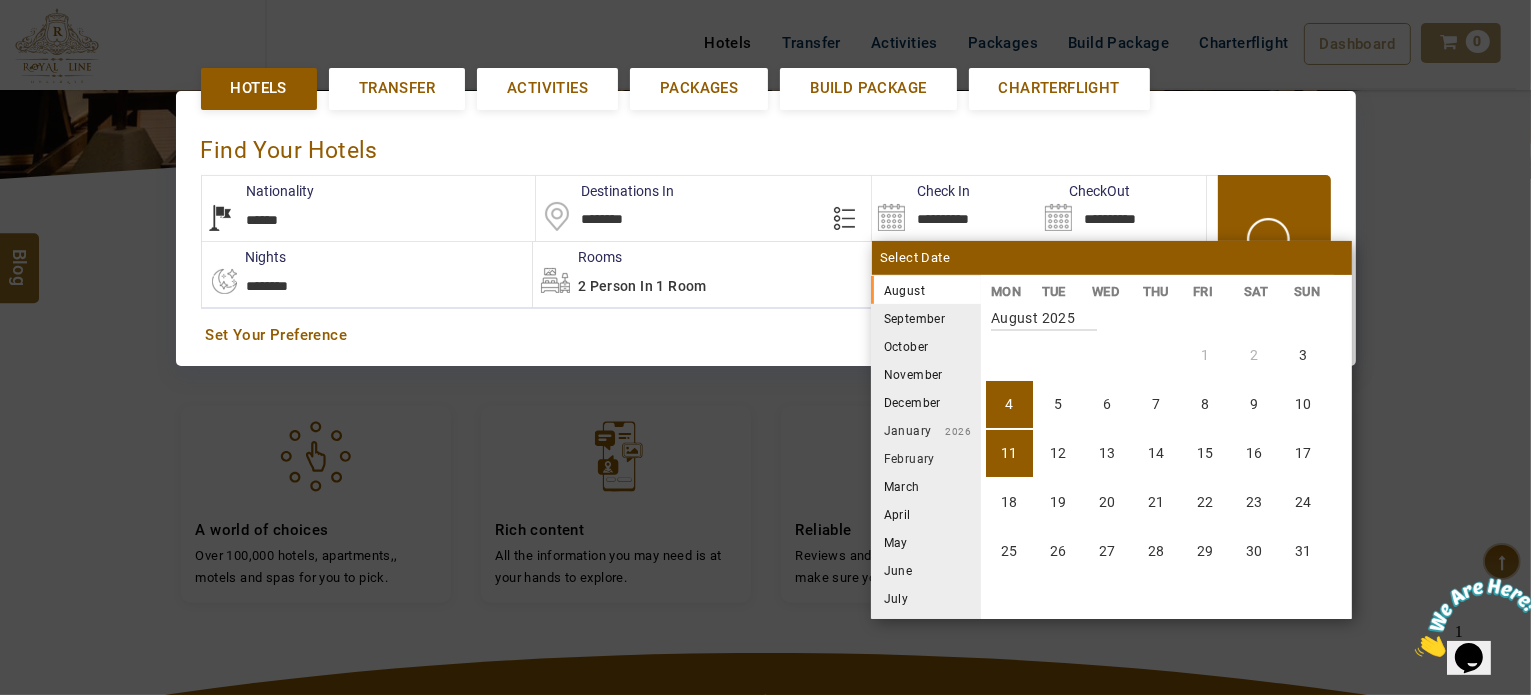click on "11" at bounding box center (1009, 453) 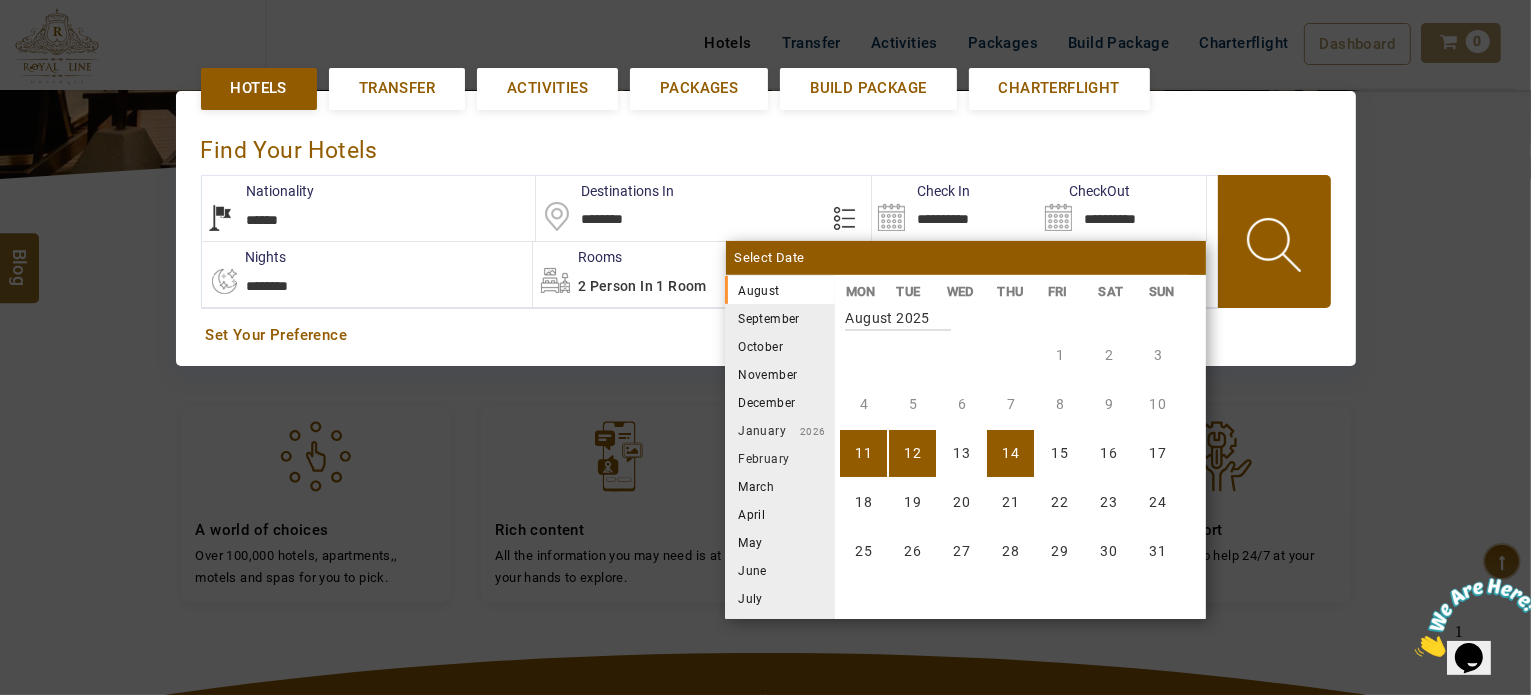 click on "14" at bounding box center (1010, 453) 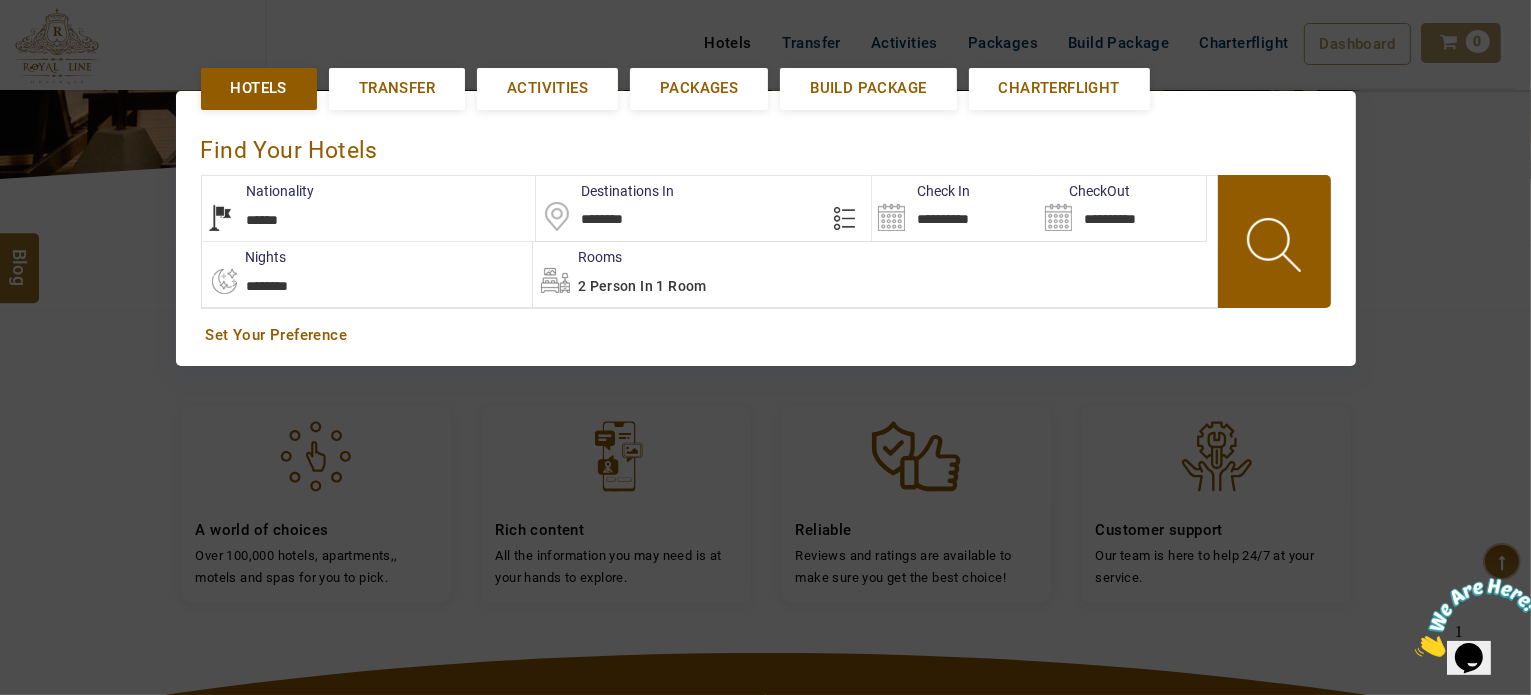 click on "2 Person in    1 Room" at bounding box center [875, 274] 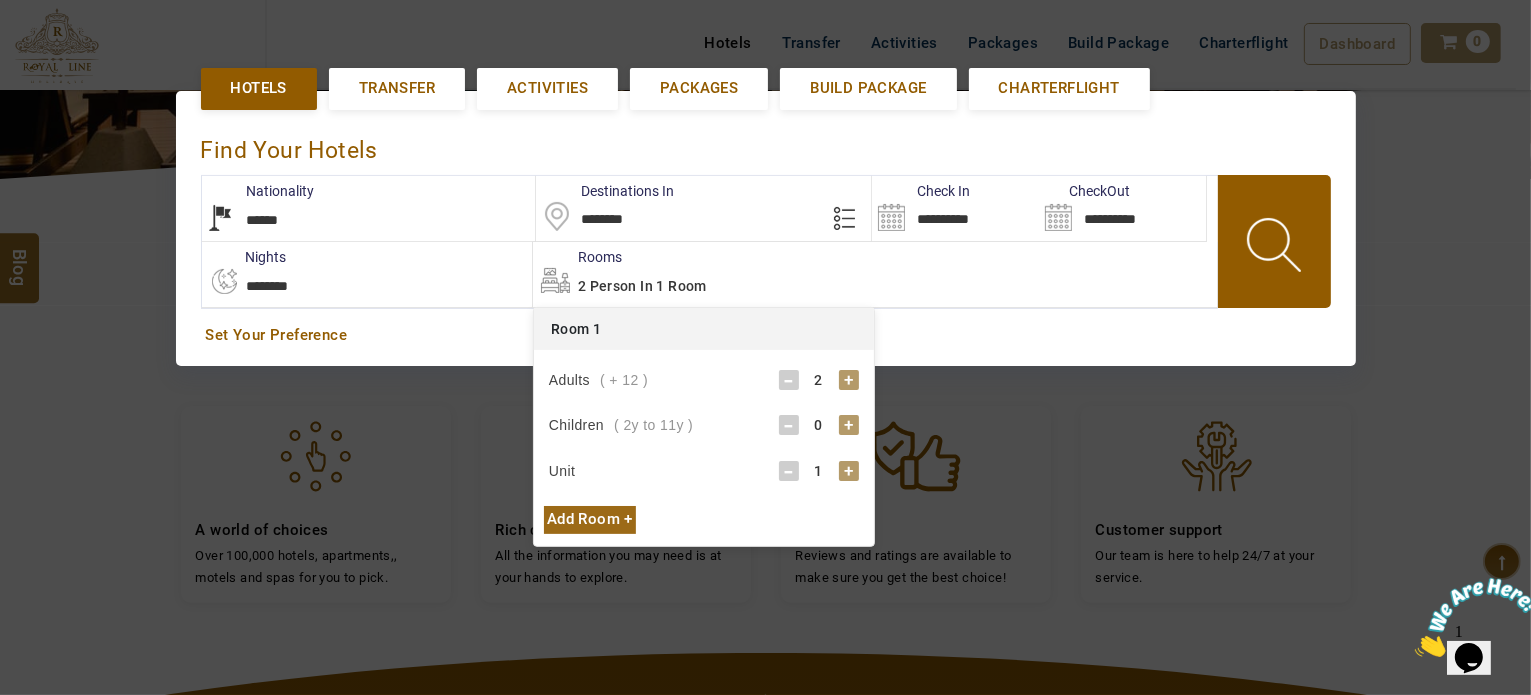 click on "+" at bounding box center [849, 425] 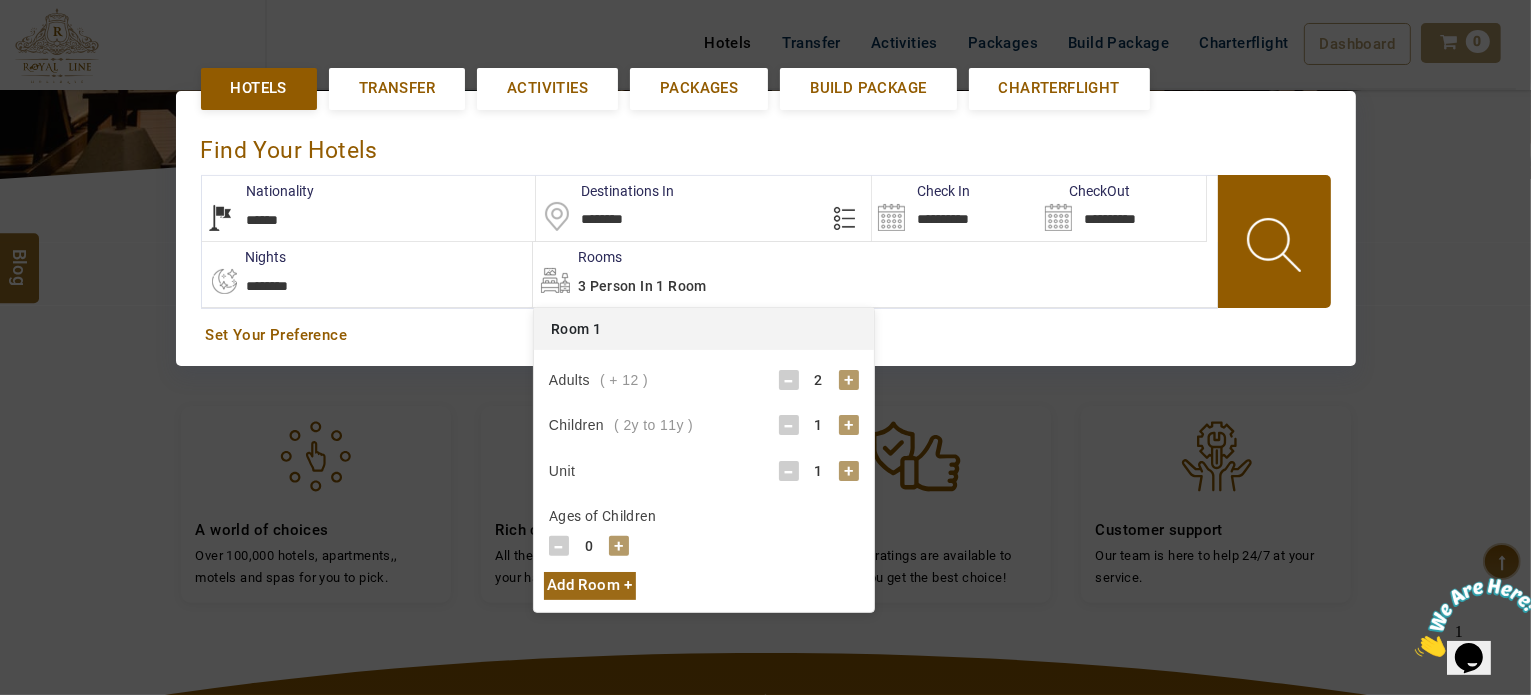 click on "+" at bounding box center (619, 546) 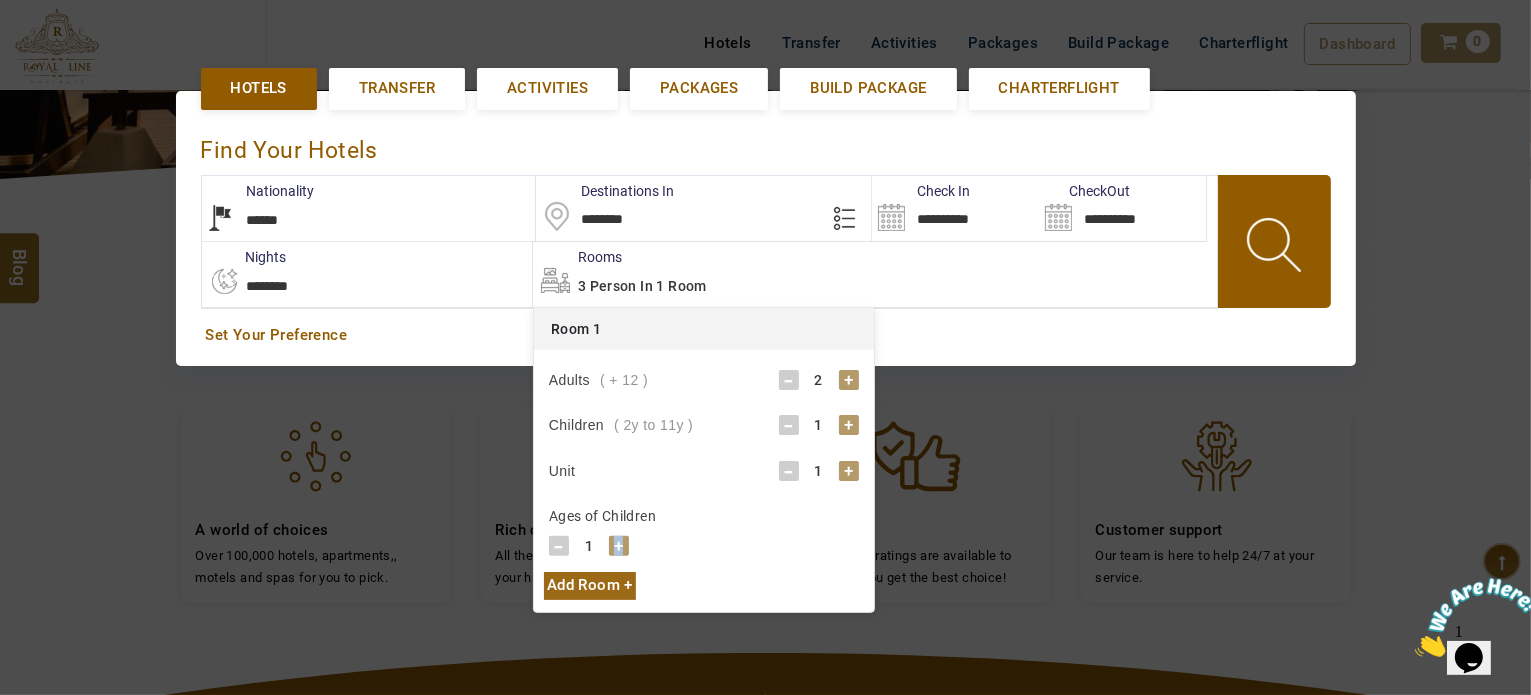 click on "+" at bounding box center [619, 546] 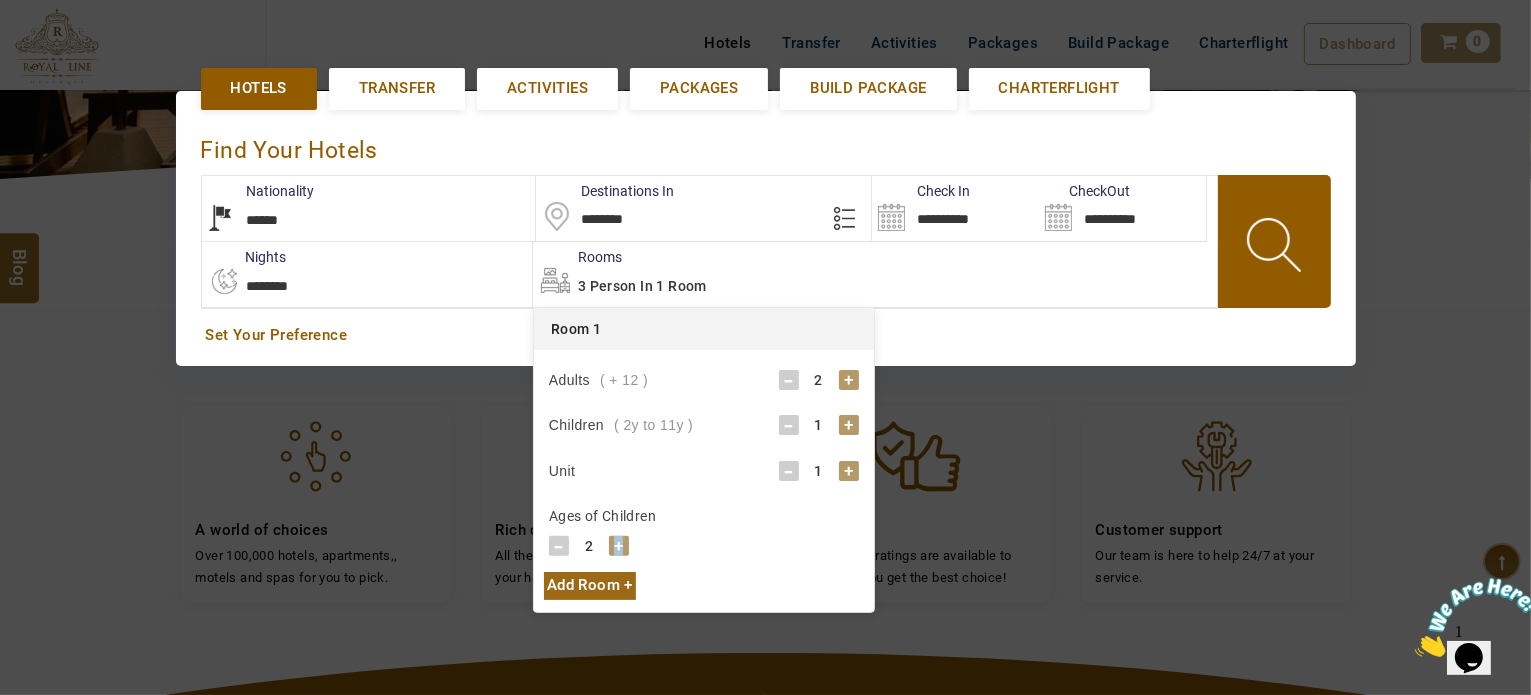 click on "+" at bounding box center [619, 546] 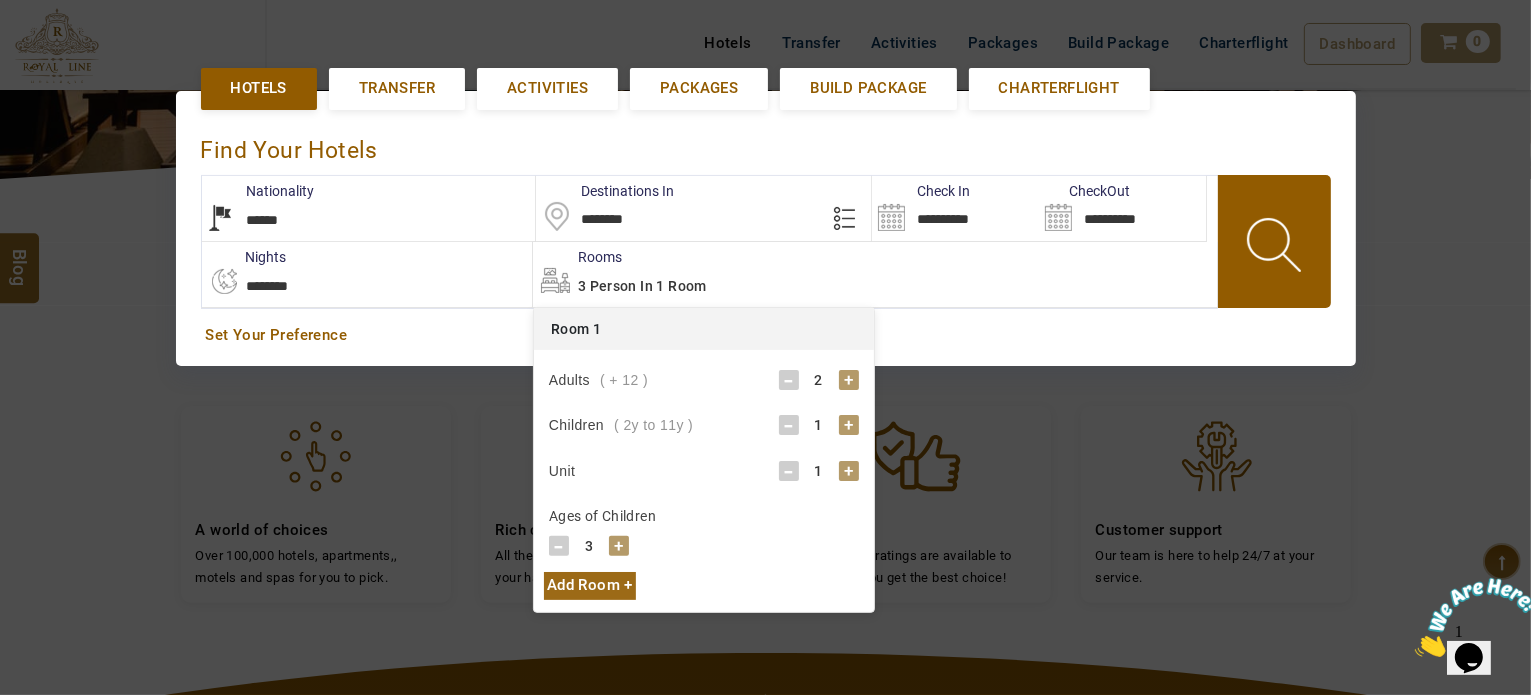 click at bounding box center (1276, 248) 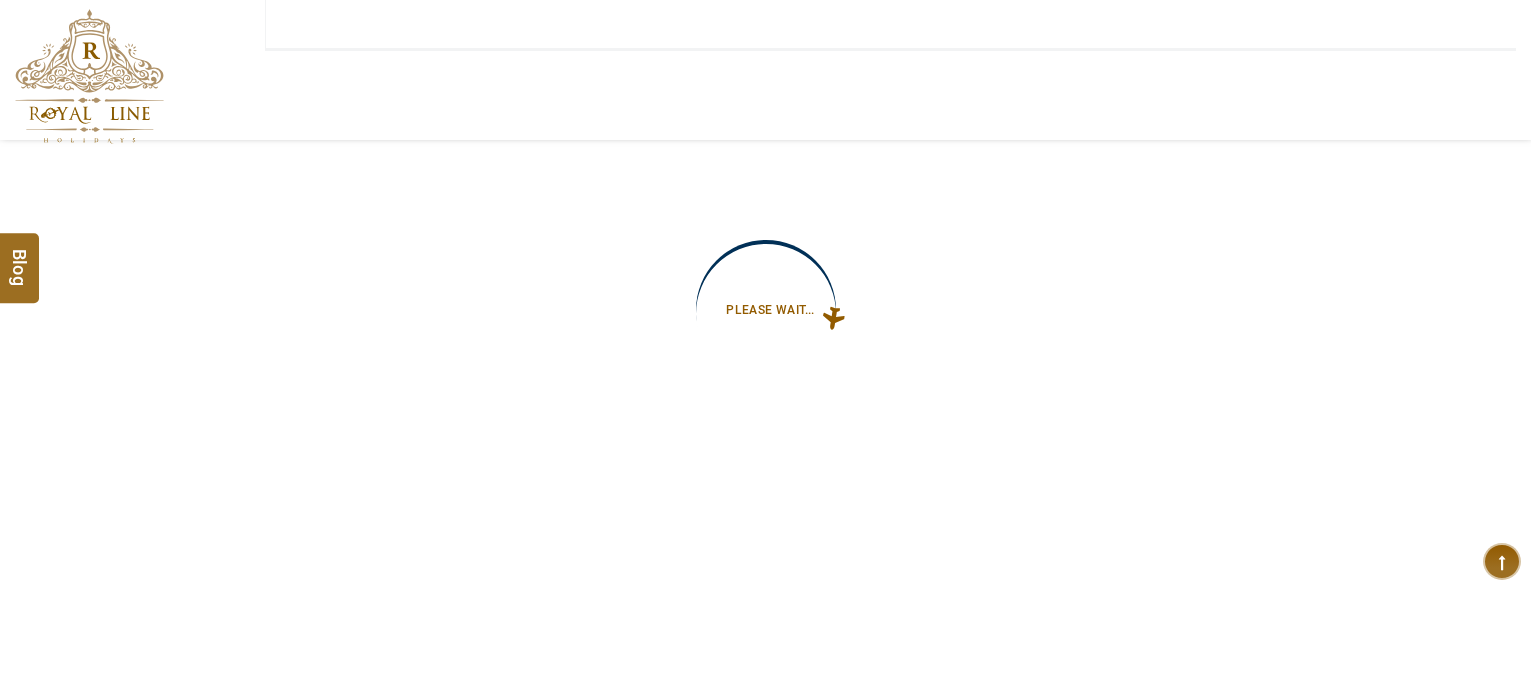 scroll, scrollTop: 0, scrollLeft: 0, axis: both 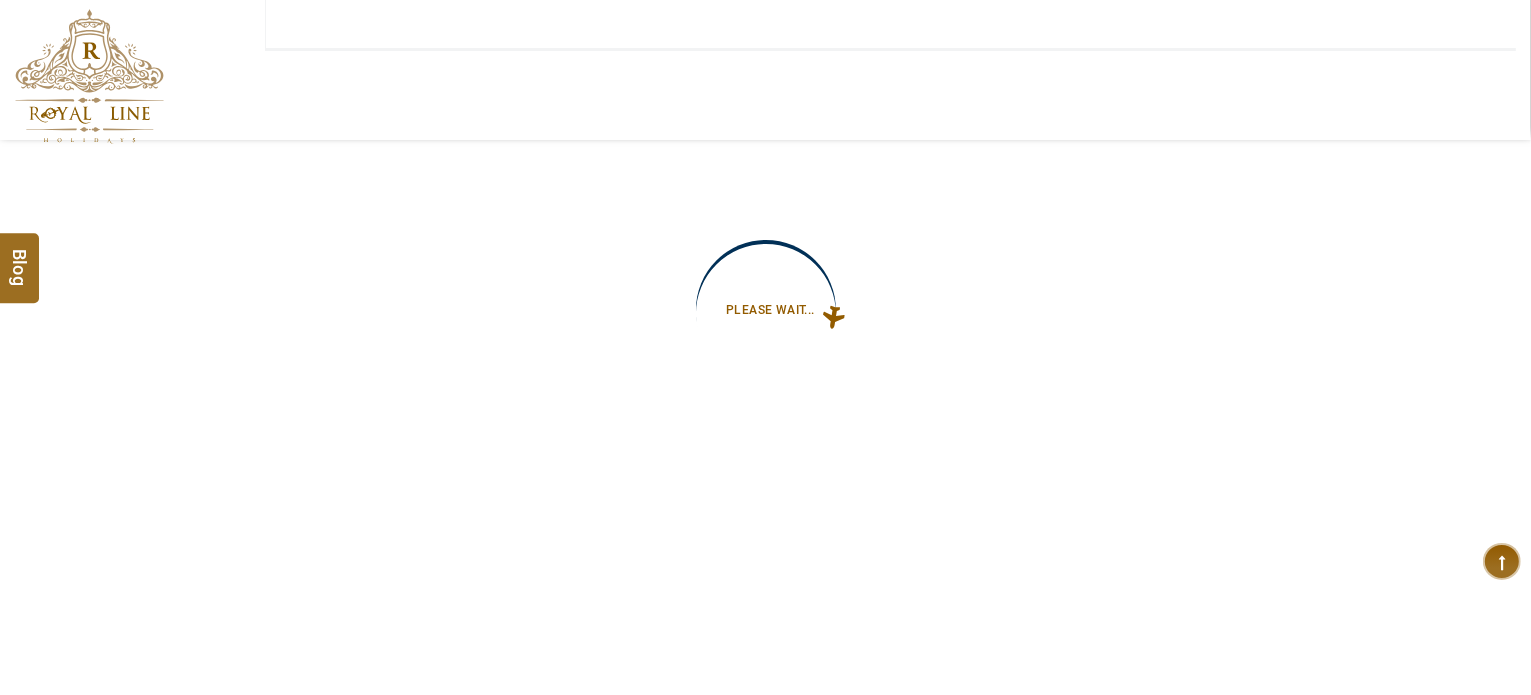 type on "**********" 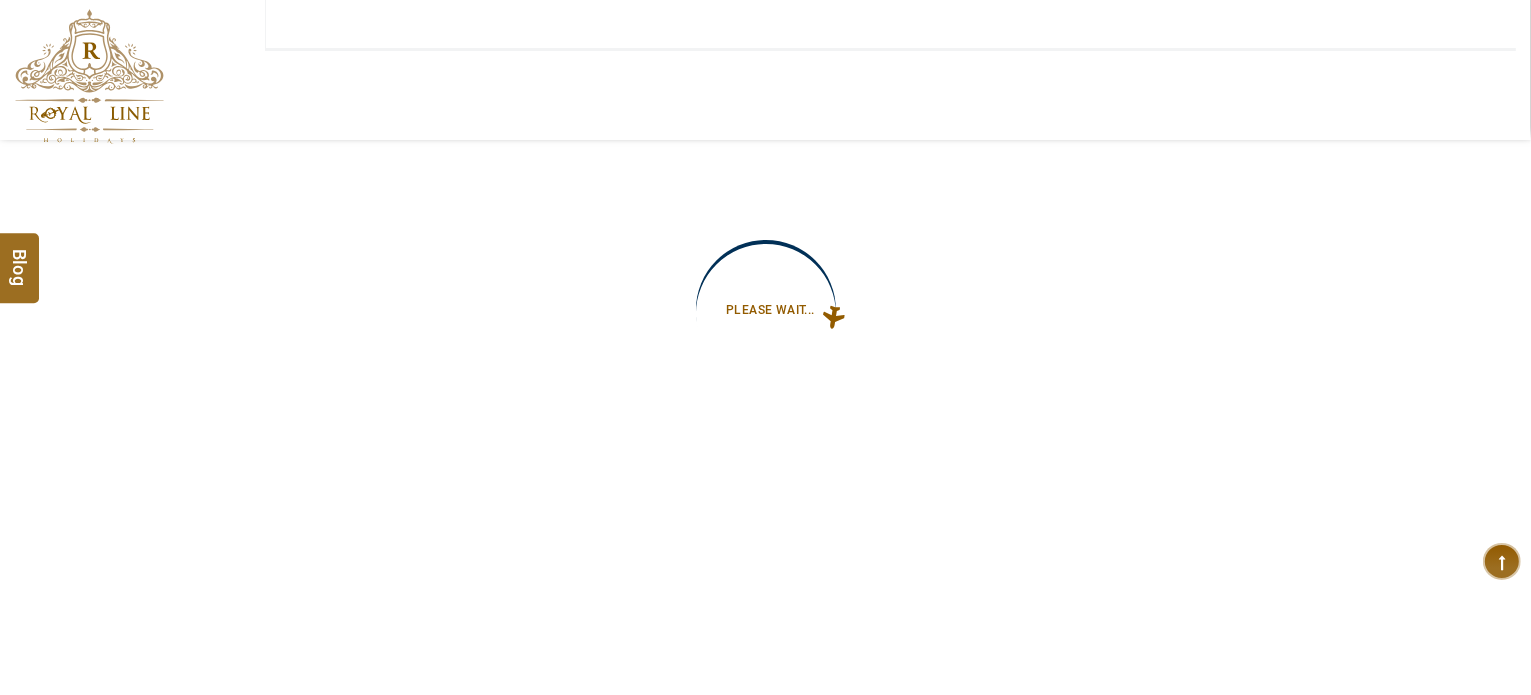 type on "**********" 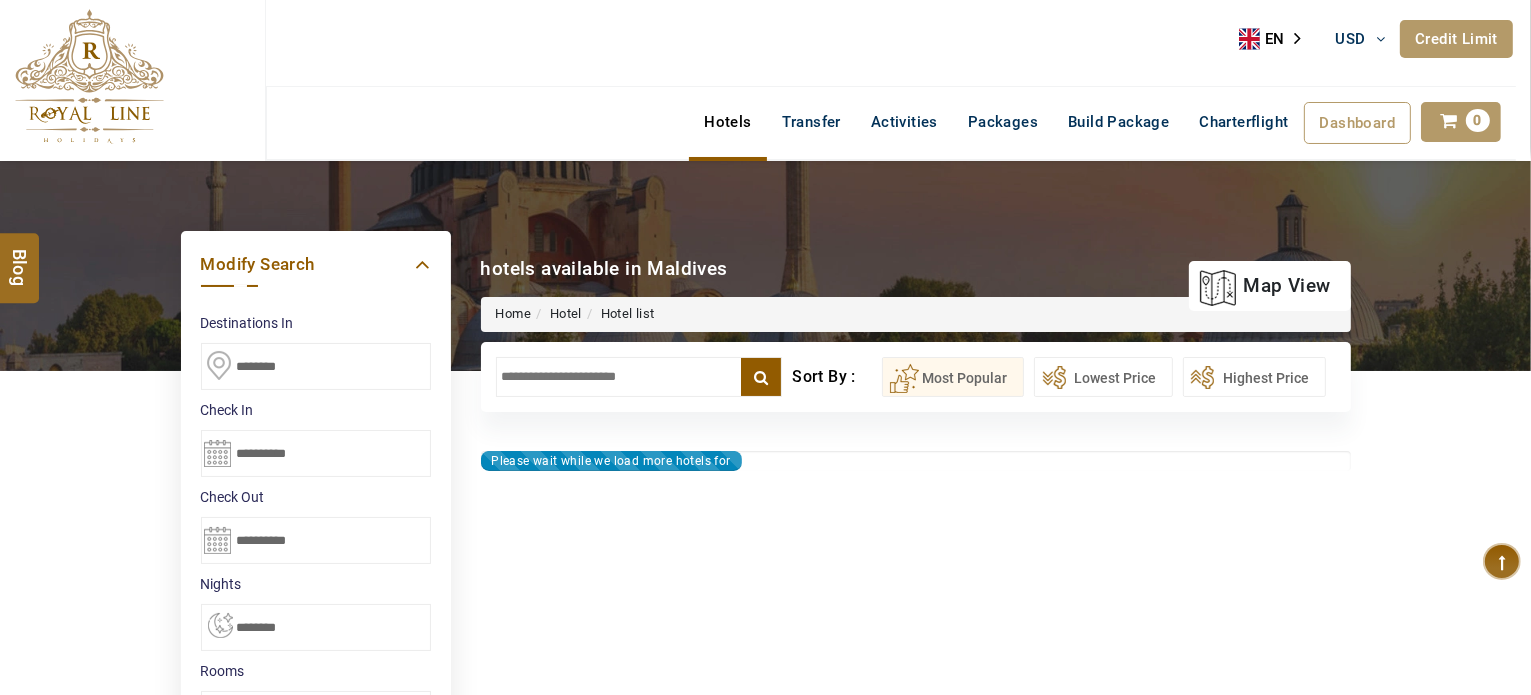 type on "**********" 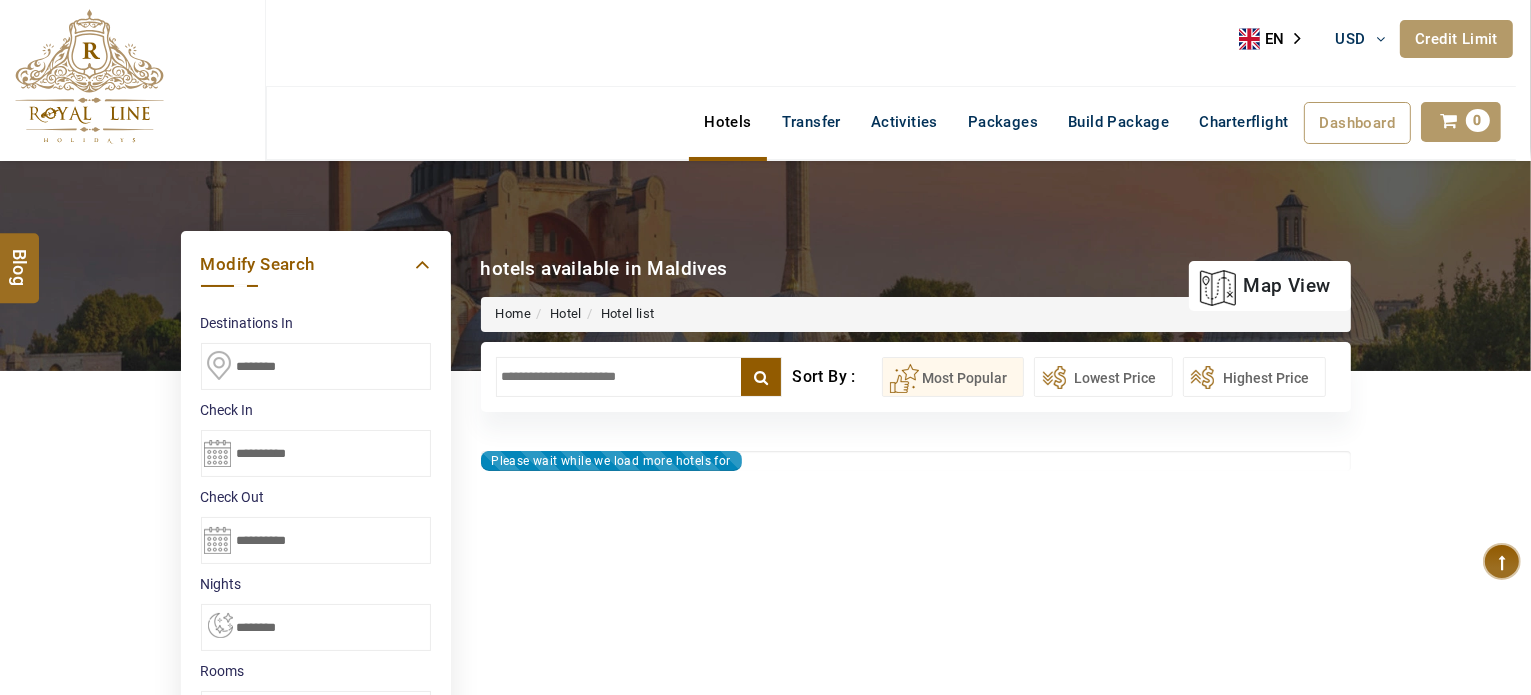 type on "**********" 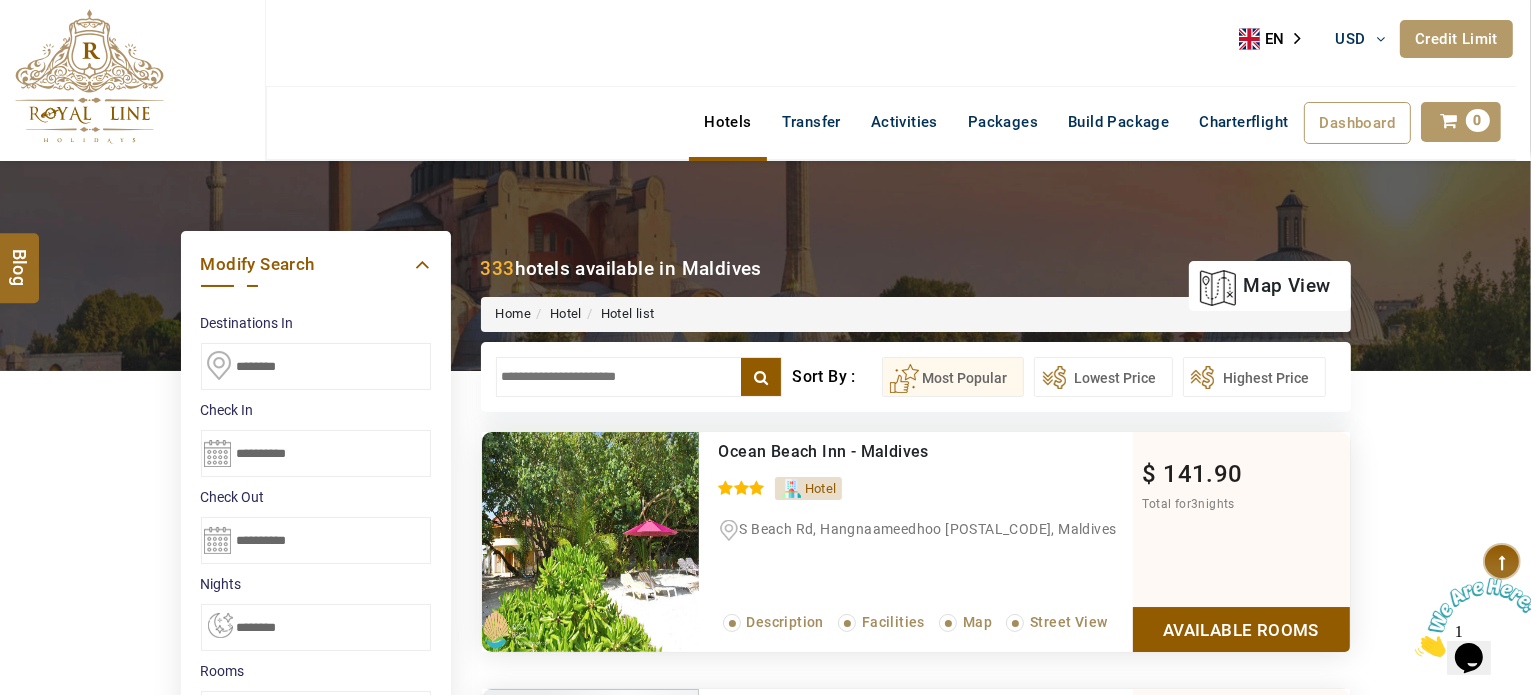 scroll, scrollTop: 0, scrollLeft: 0, axis: both 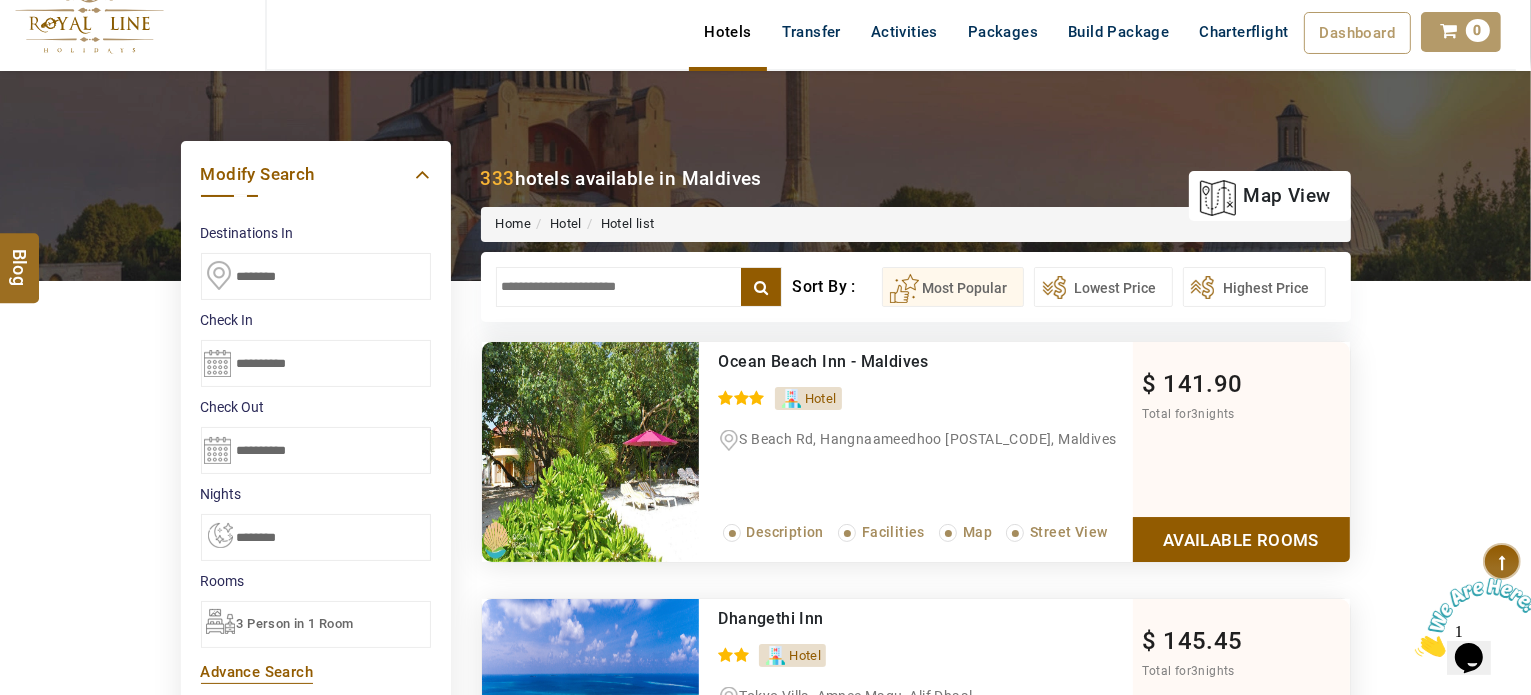 click at bounding box center [639, 287] 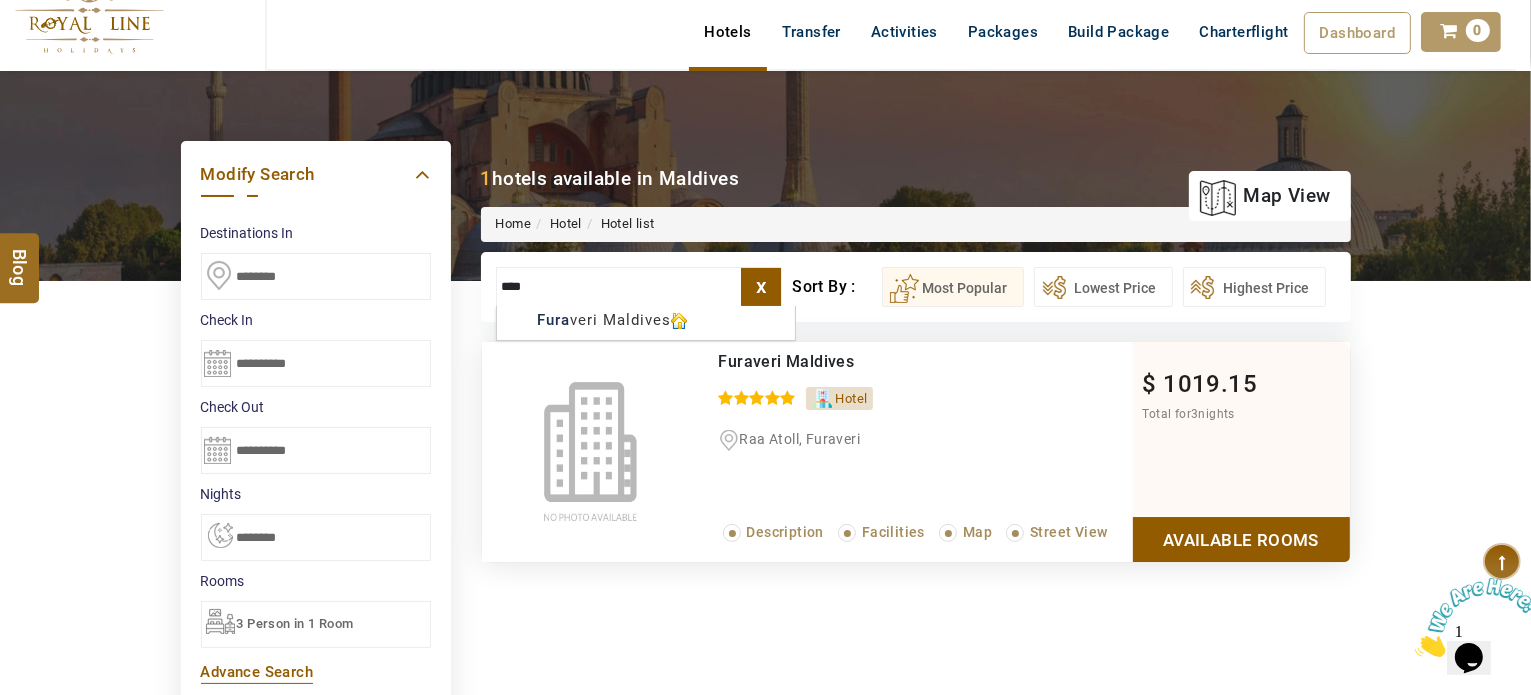 type on "****" 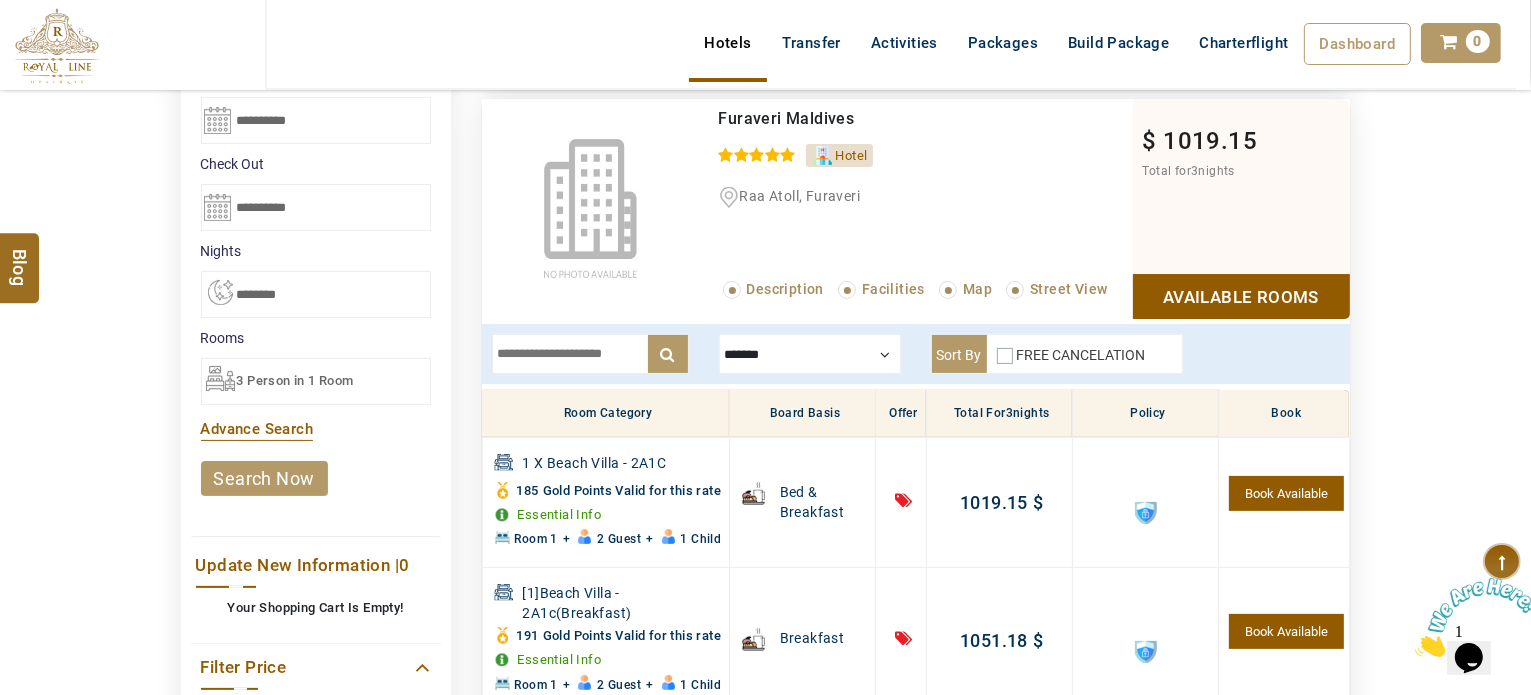 scroll, scrollTop: 339, scrollLeft: 0, axis: vertical 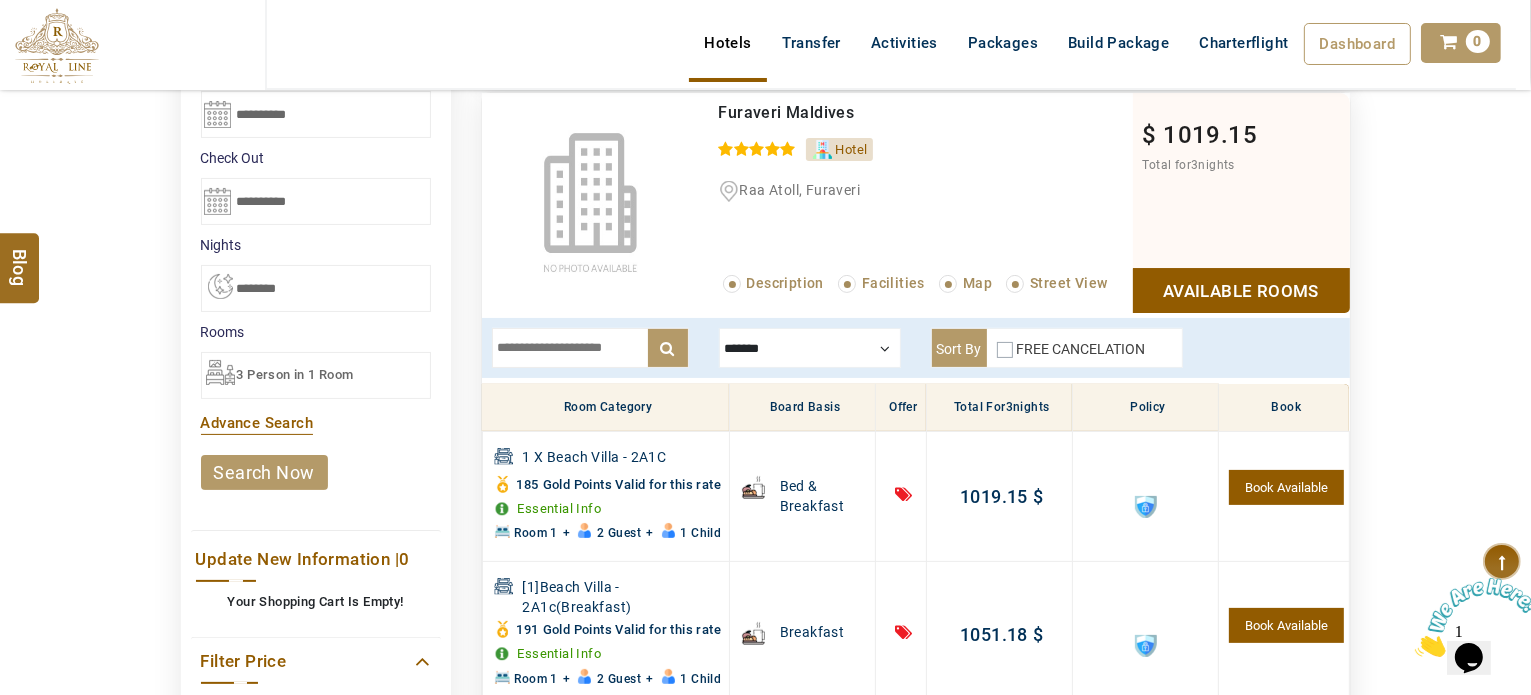 click at bounding box center (810, 348) 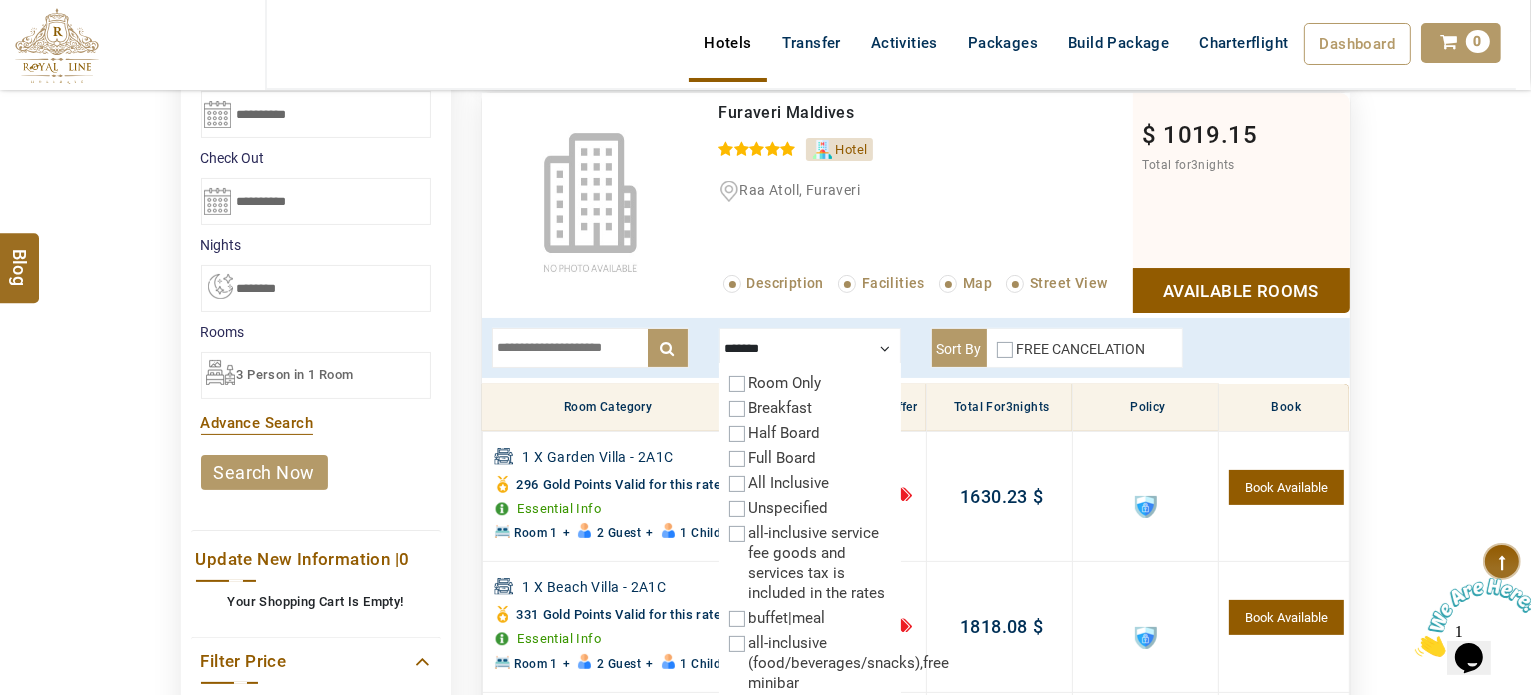 click at bounding box center (810, 348) 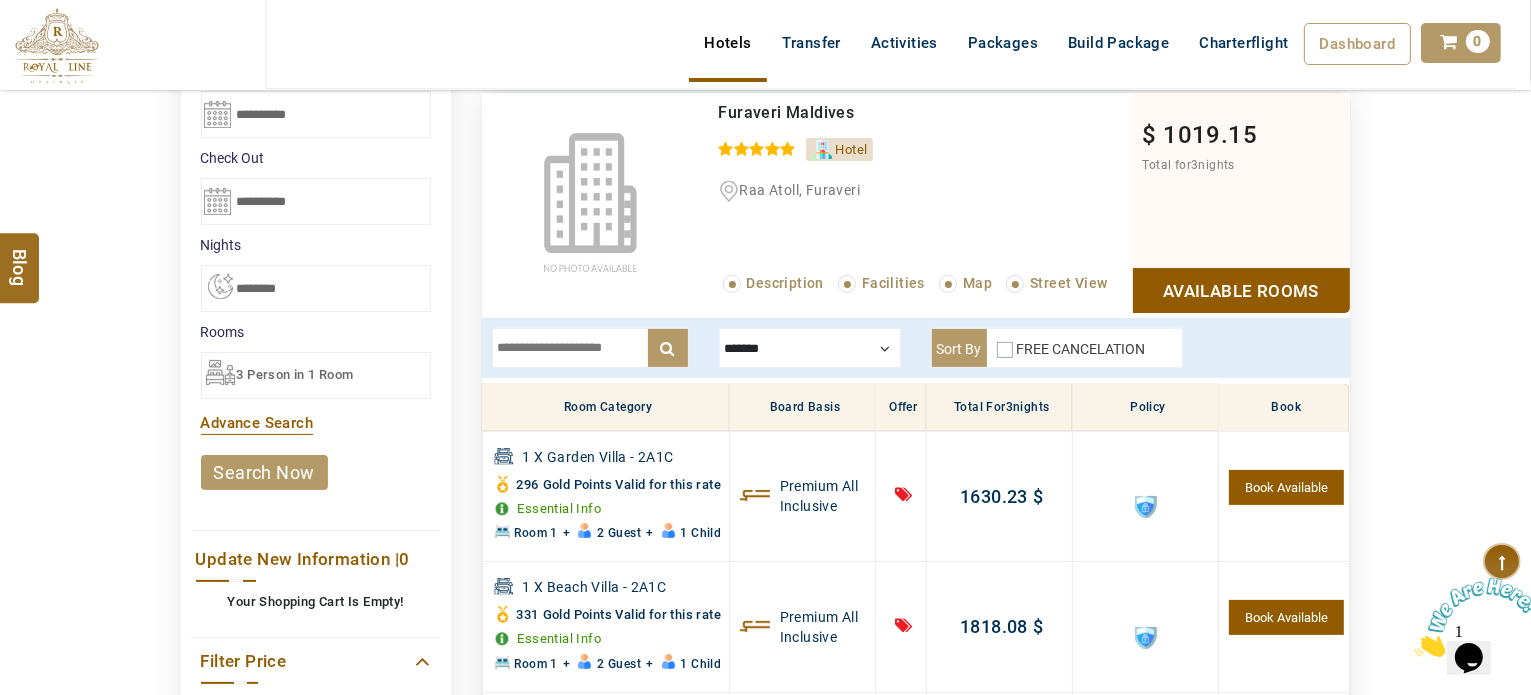 click at bounding box center (590, 348) 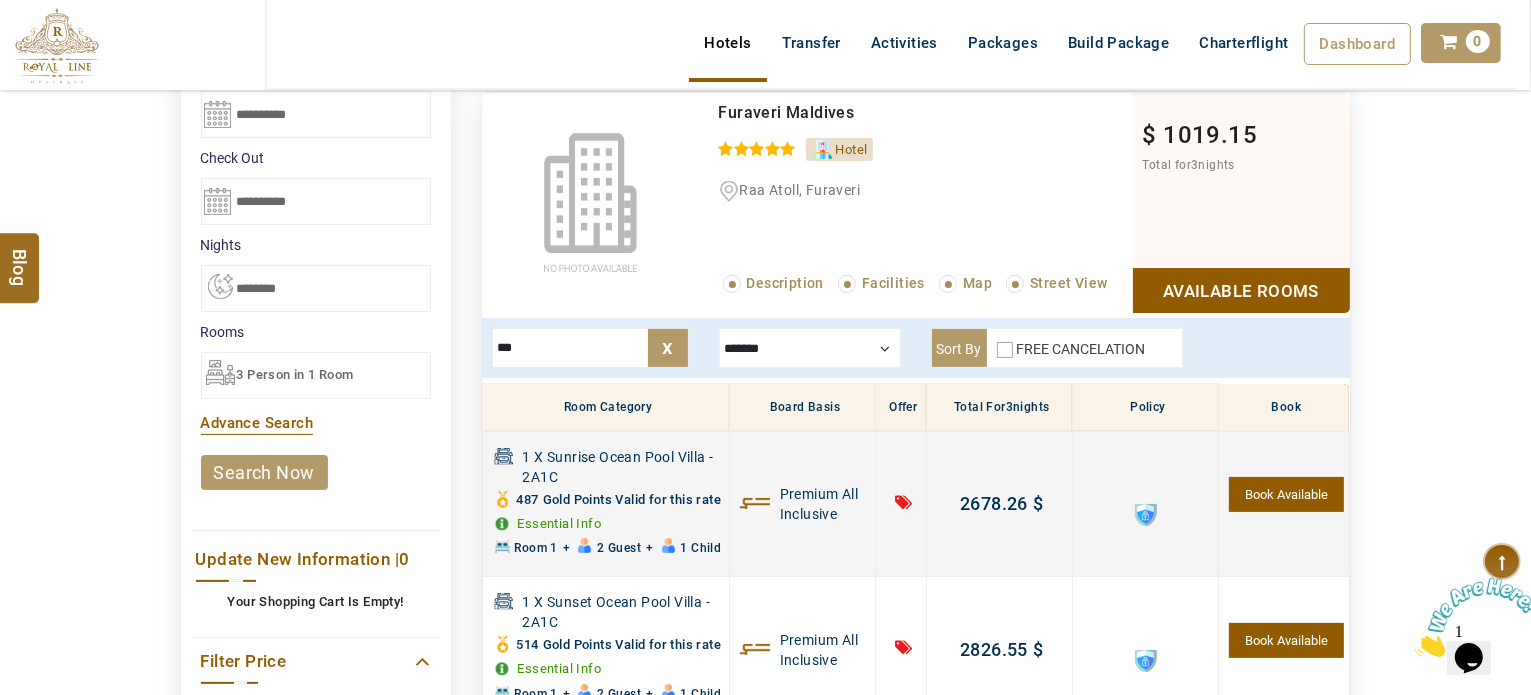 type on "***" 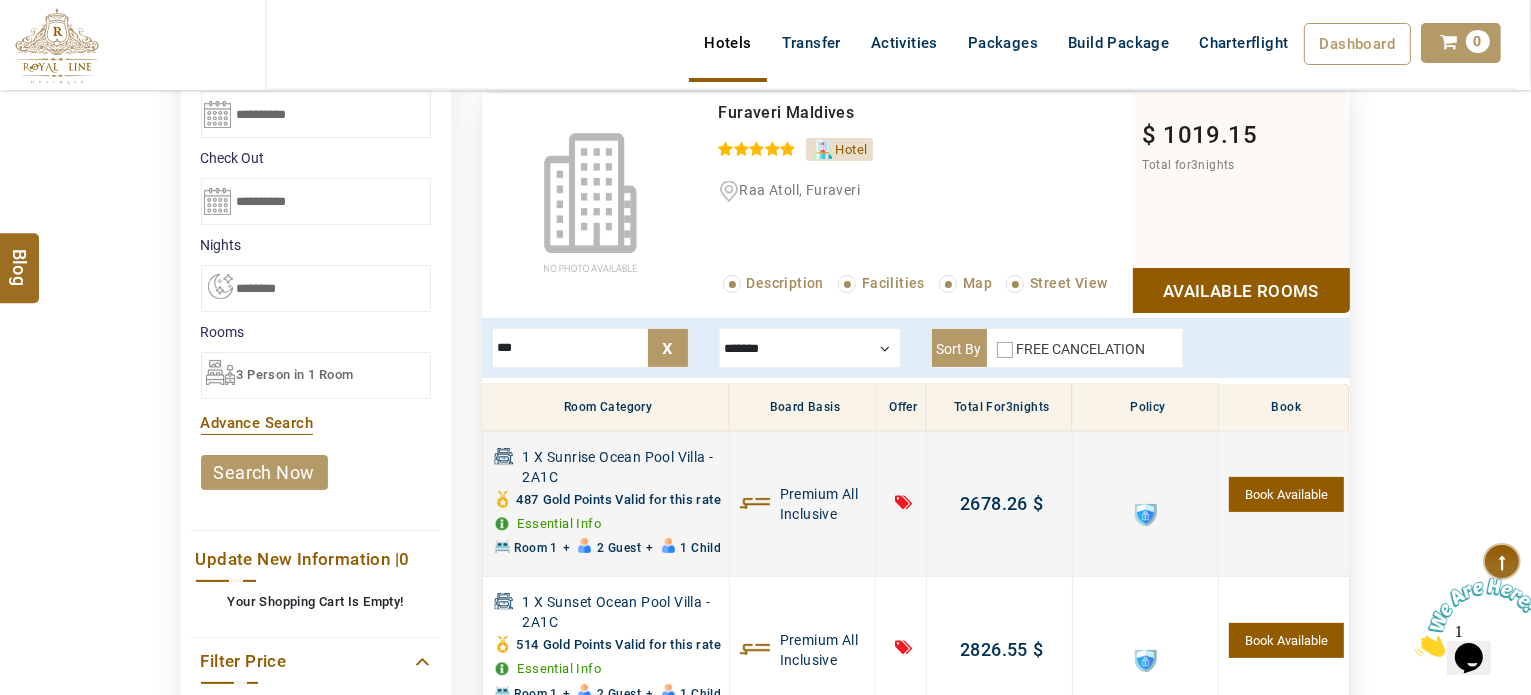 click at bounding box center [1146, 515] 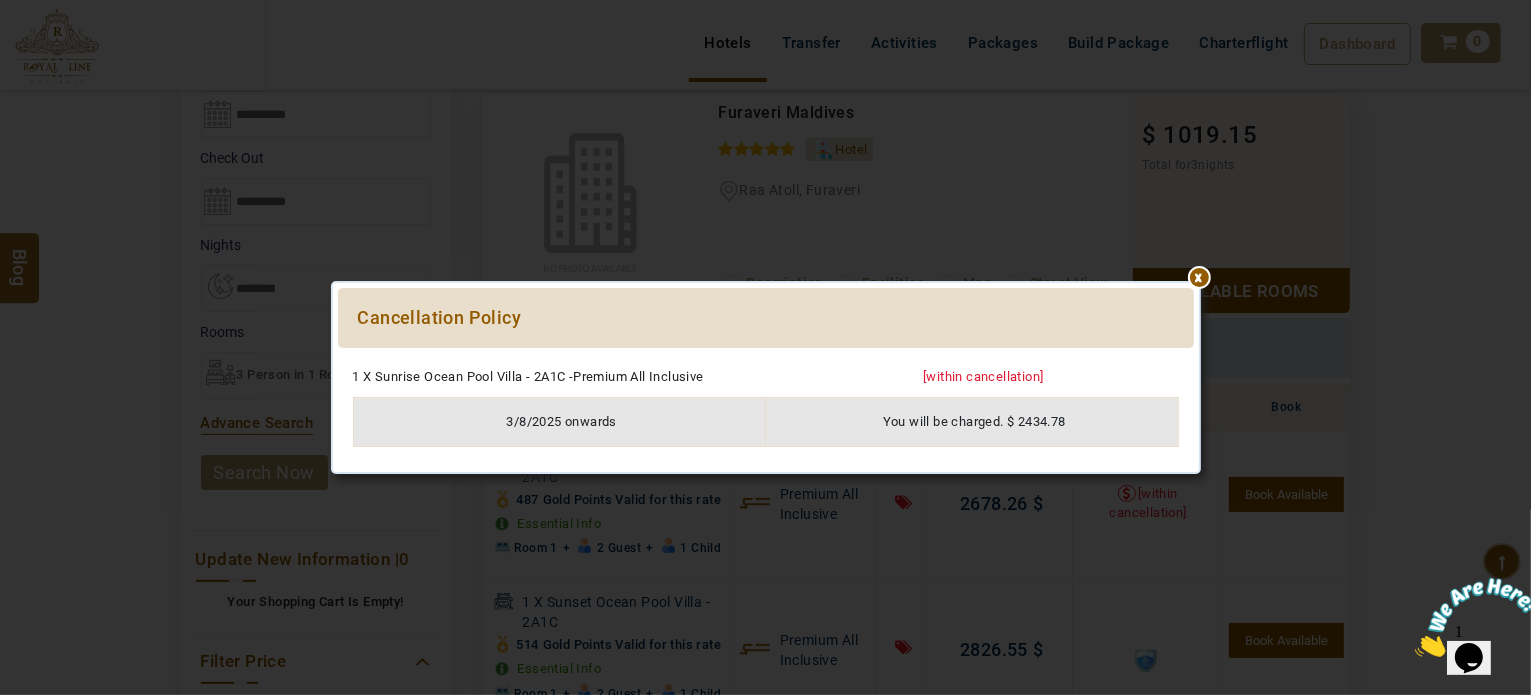 click at bounding box center [766, 358] 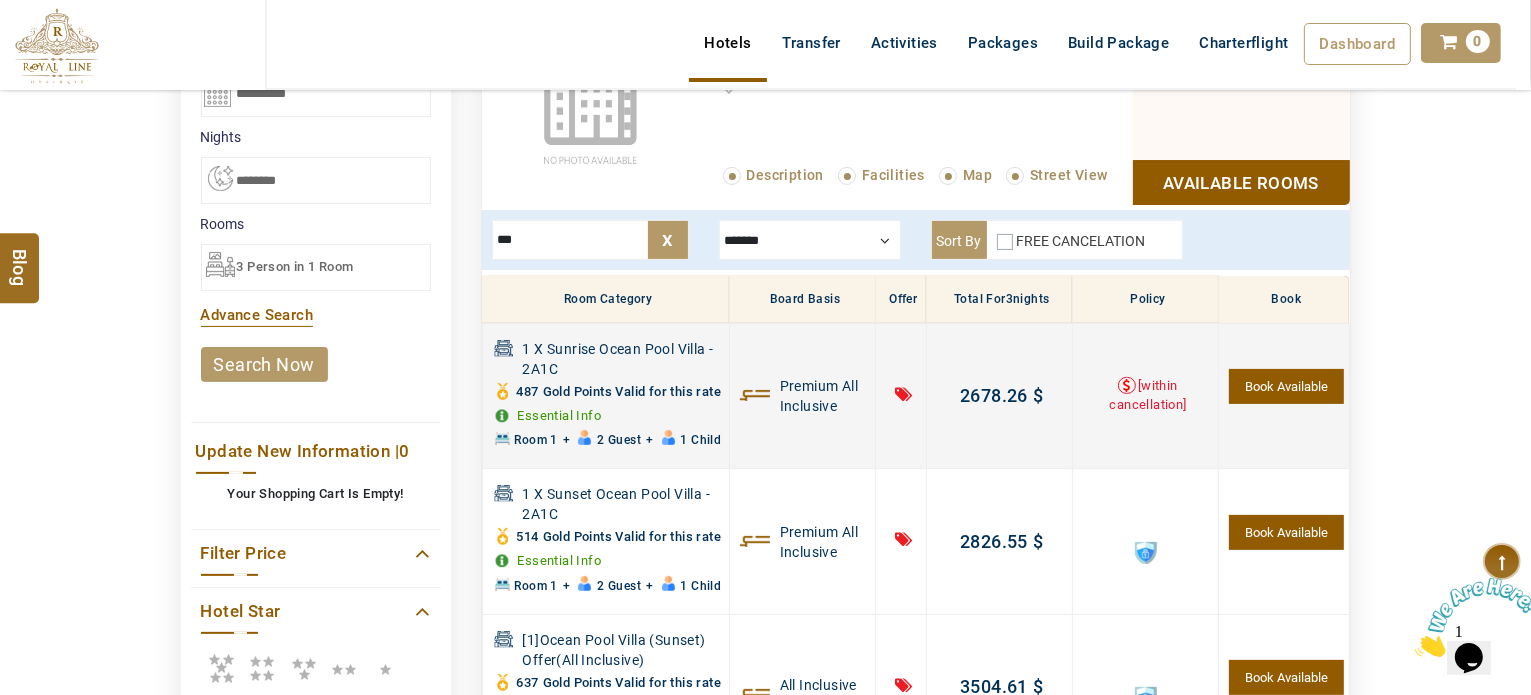 scroll, scrollTop: 447, scrollLeft: 0, axis: vertical 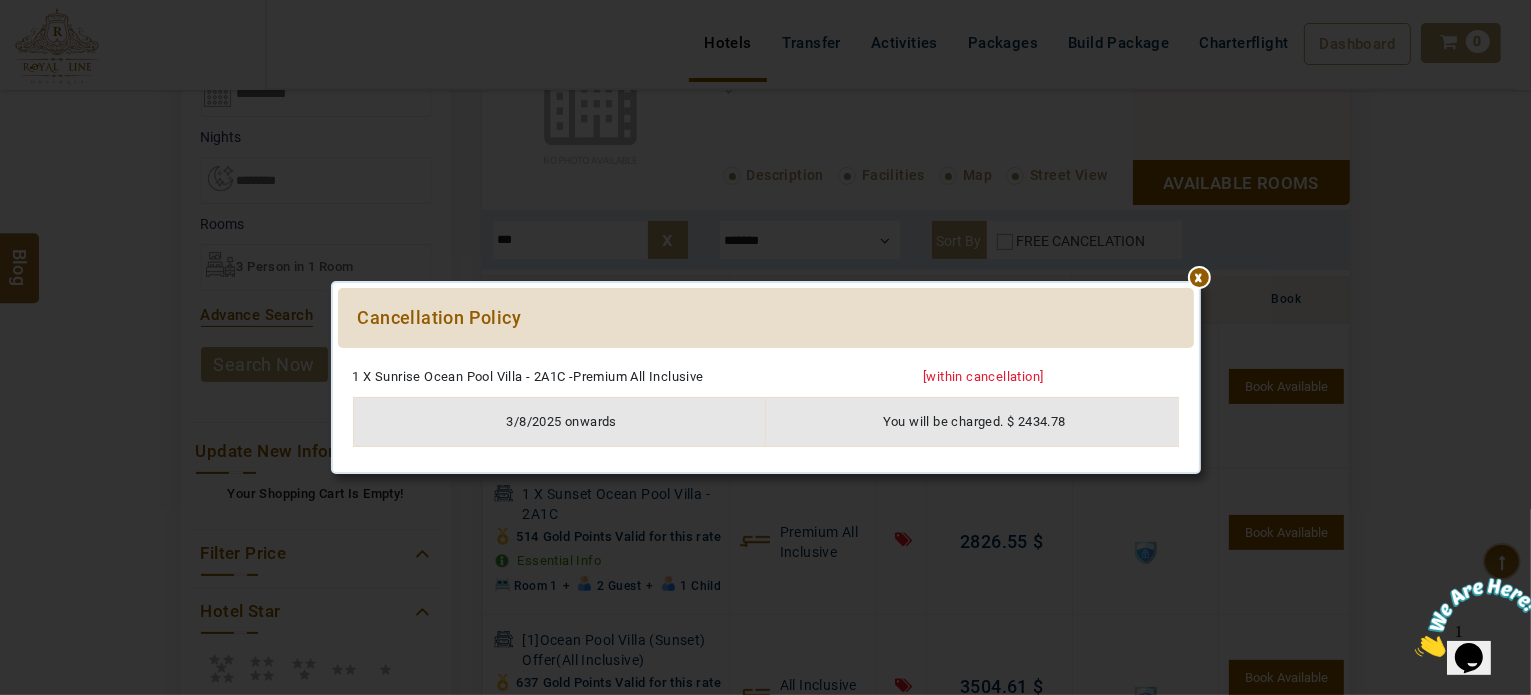 click at bounding box center (766, 358) 